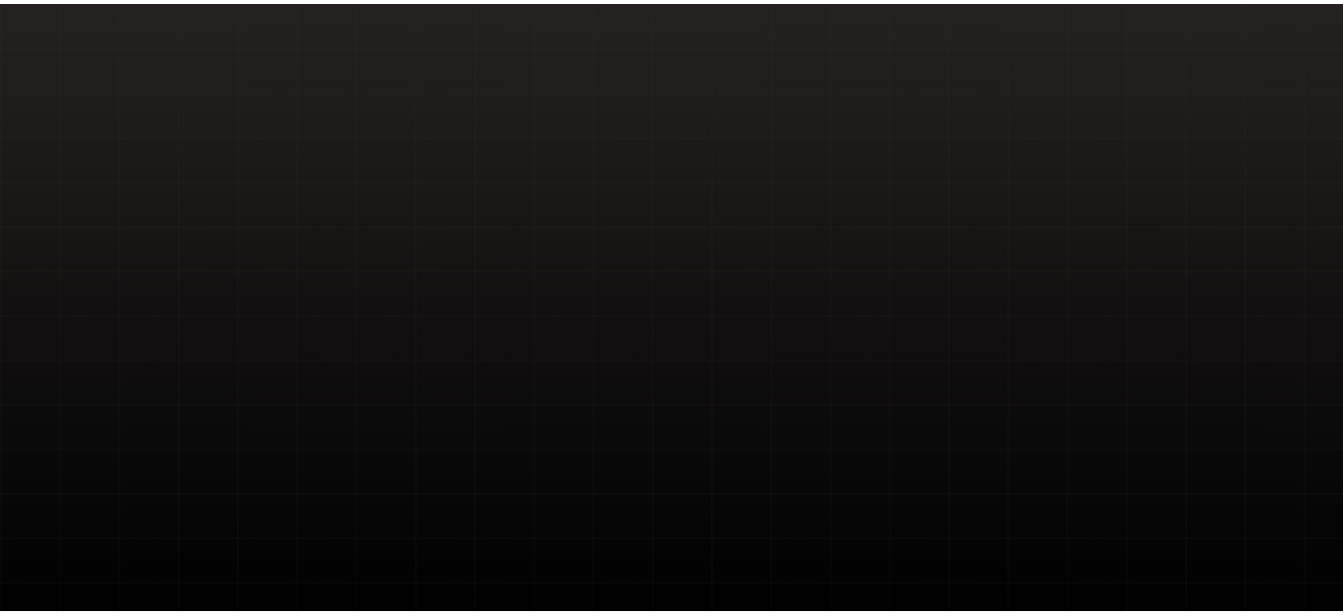 scroll, scrollTop: 0, scrollLeft: 0, axis: both 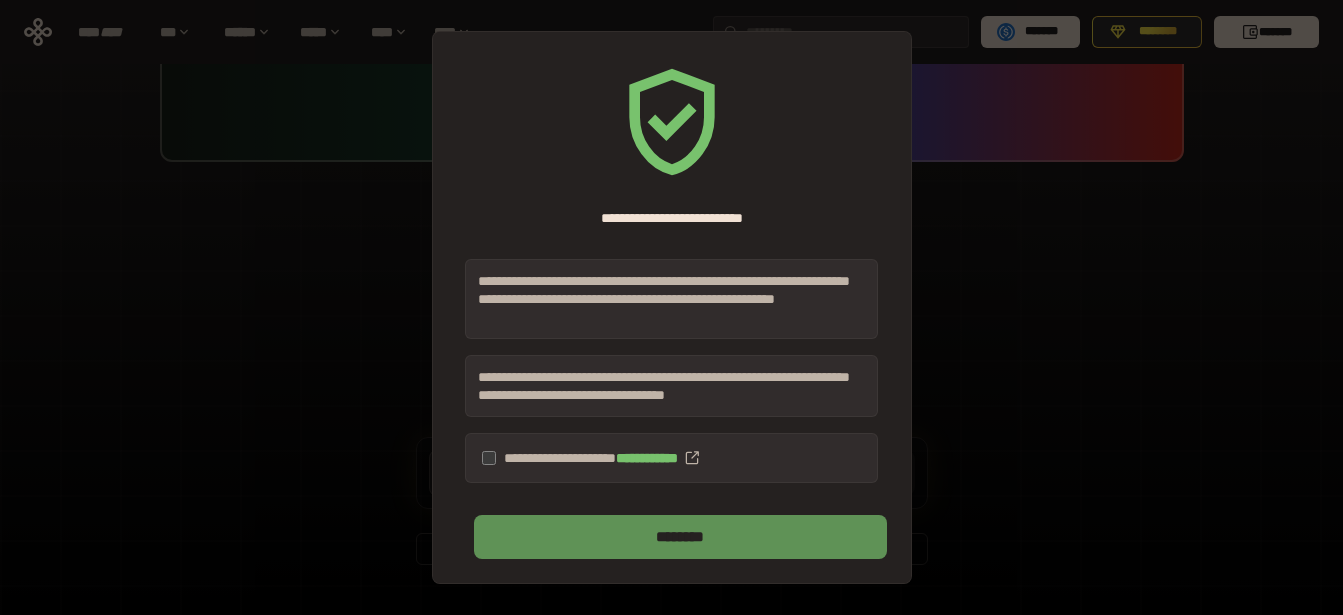 click on "********" at bounding box center [680, 537] 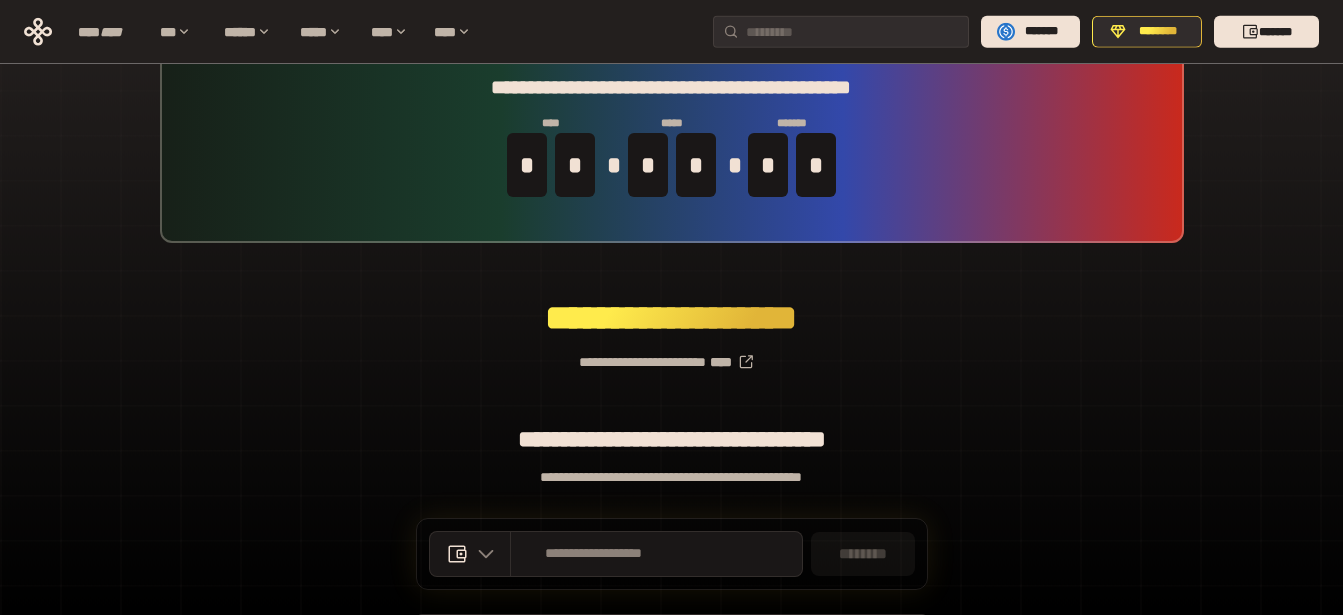 scroll, scrollTop: 0, scrollLeft: 0, axis: both 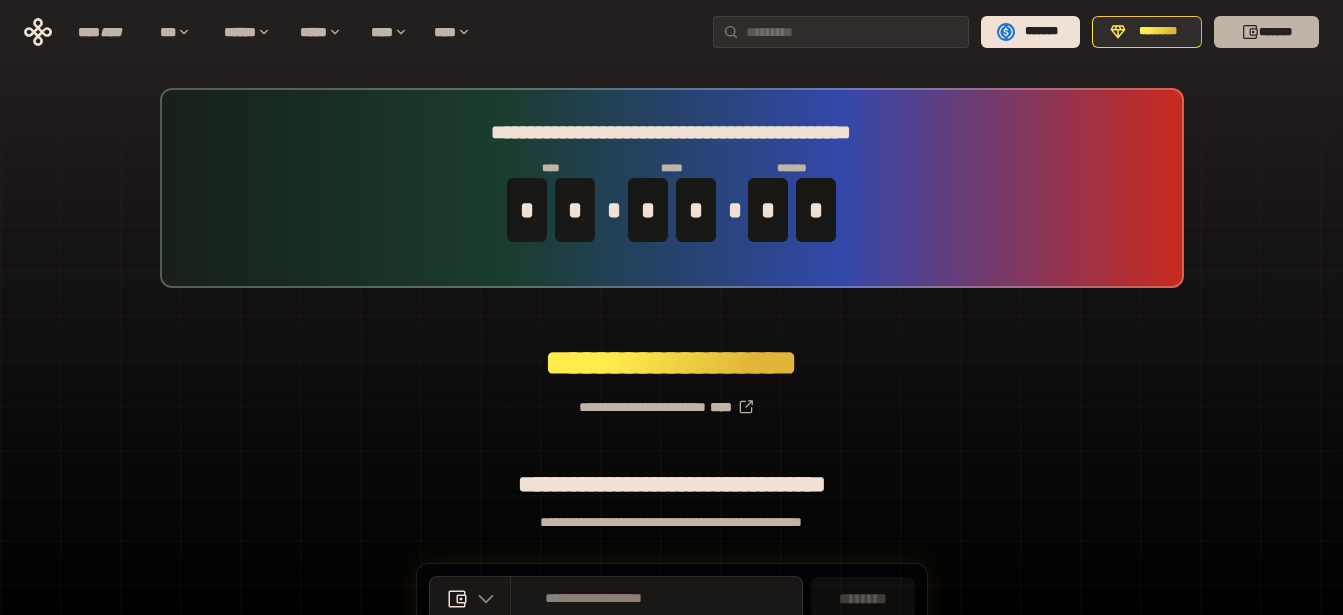 click on "*******" at bounding box center (1266, 32) 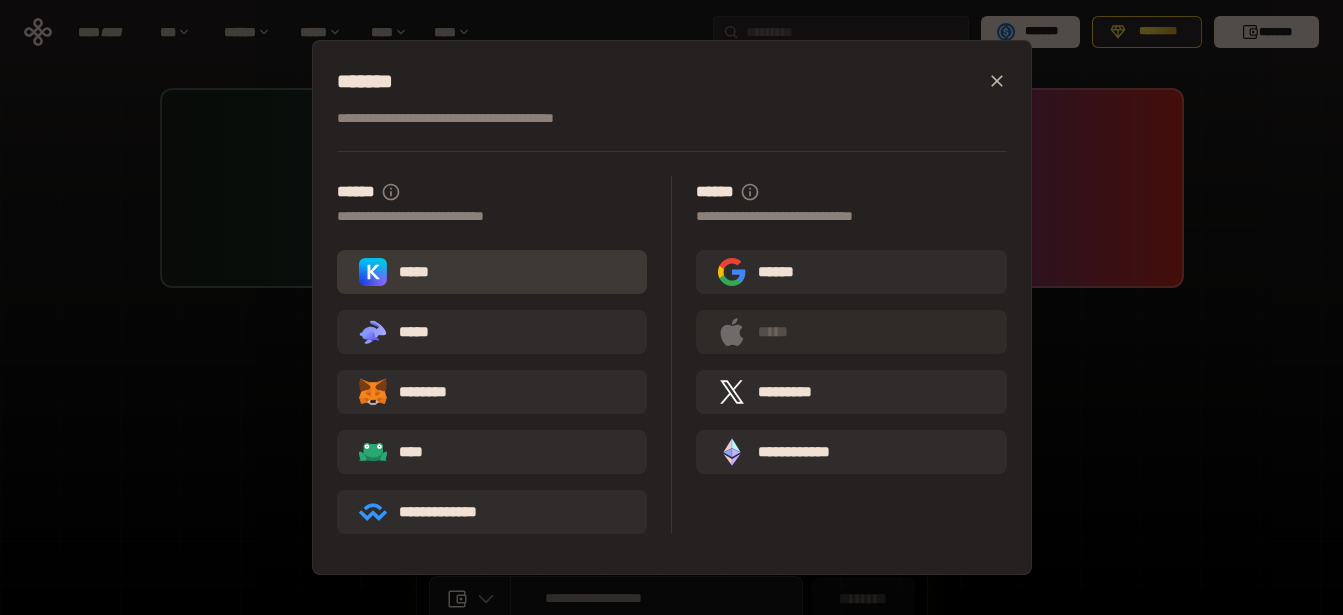 click on "*****" at bounding box center (492, 272) 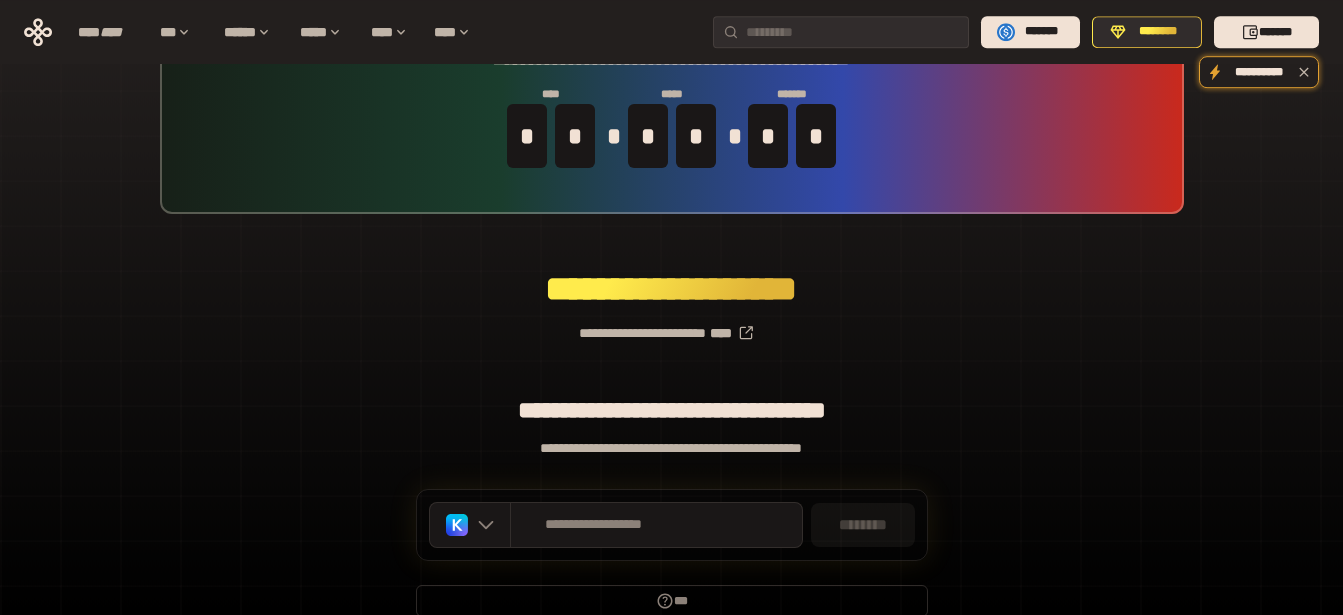 scroll, scrollTop: 0, scrollLeft: 0, axis: both 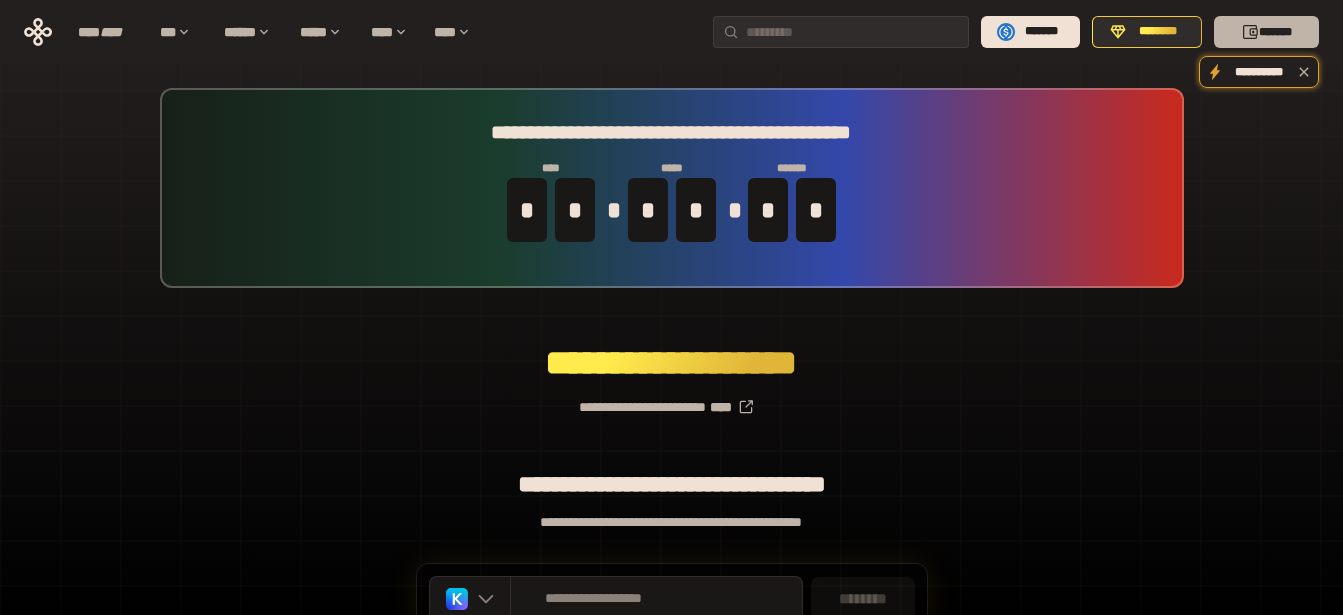 click on "*******" at bounding box center (1266, 32) 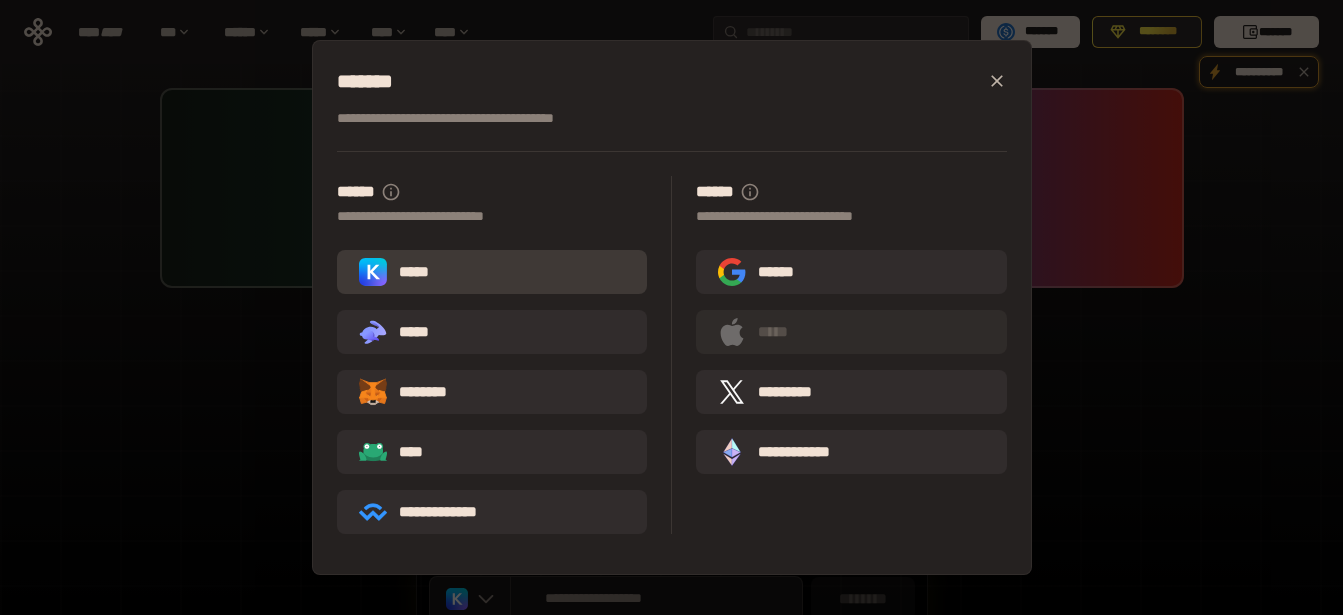 click on "*****" at bounding box center [492, 272] 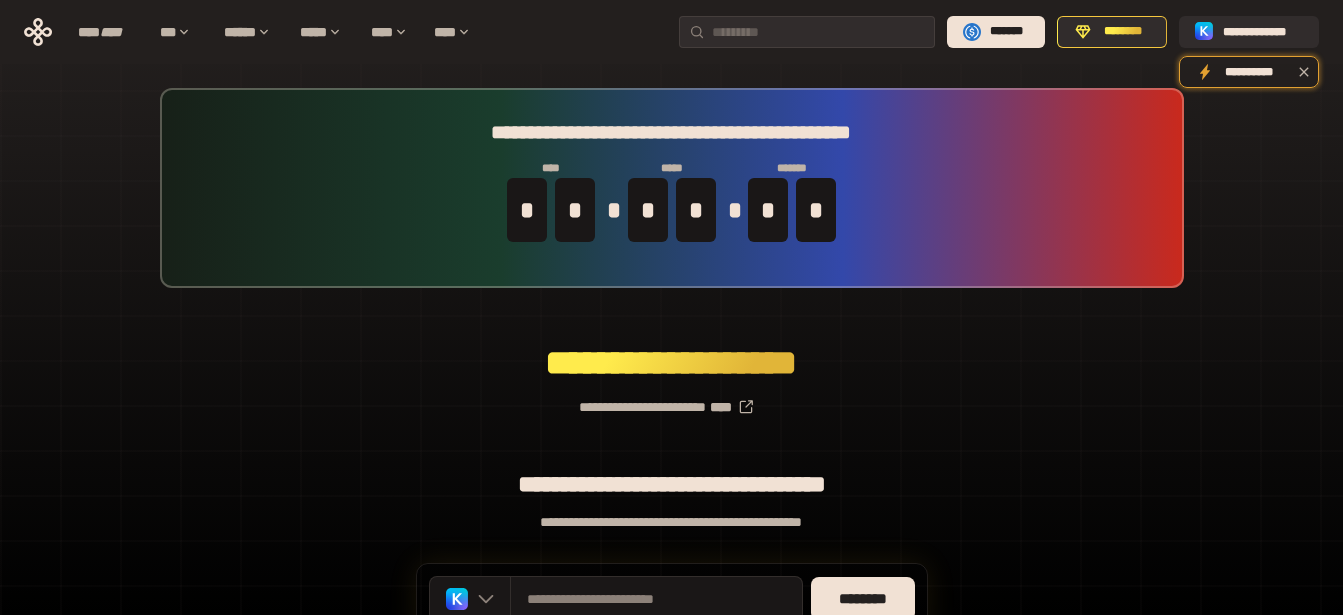 click on "**********" at bounding box center [671, 399] 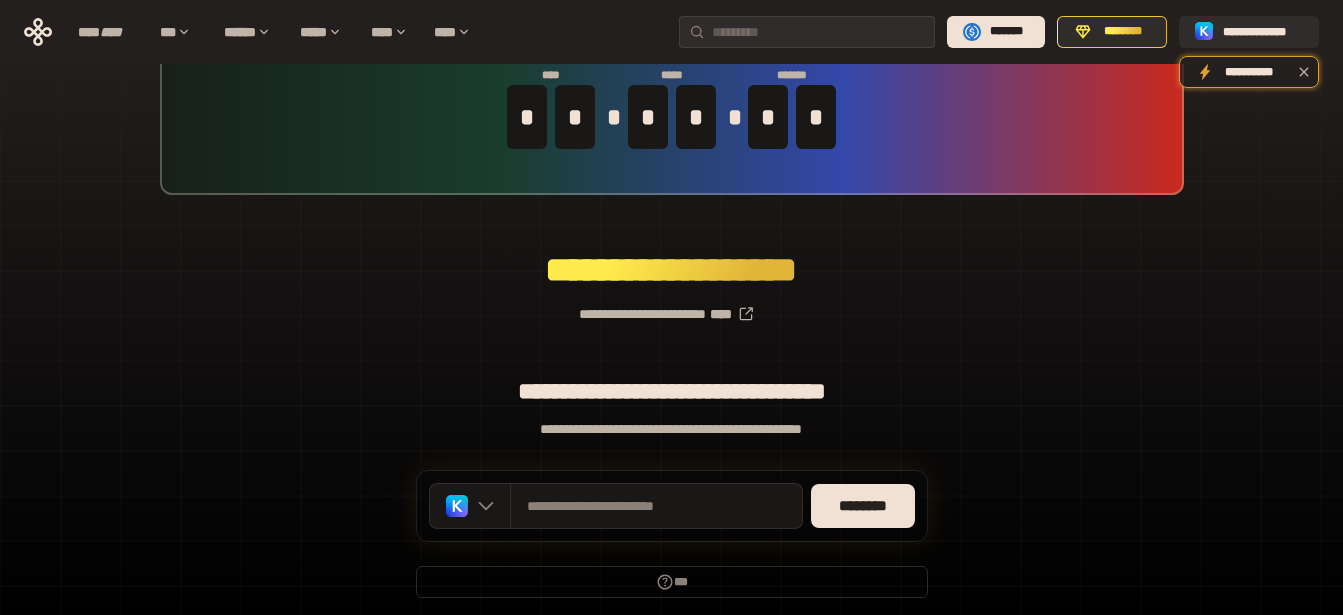 scroll, scrollTop: 126, scrollLeft: 0, axis: vertical 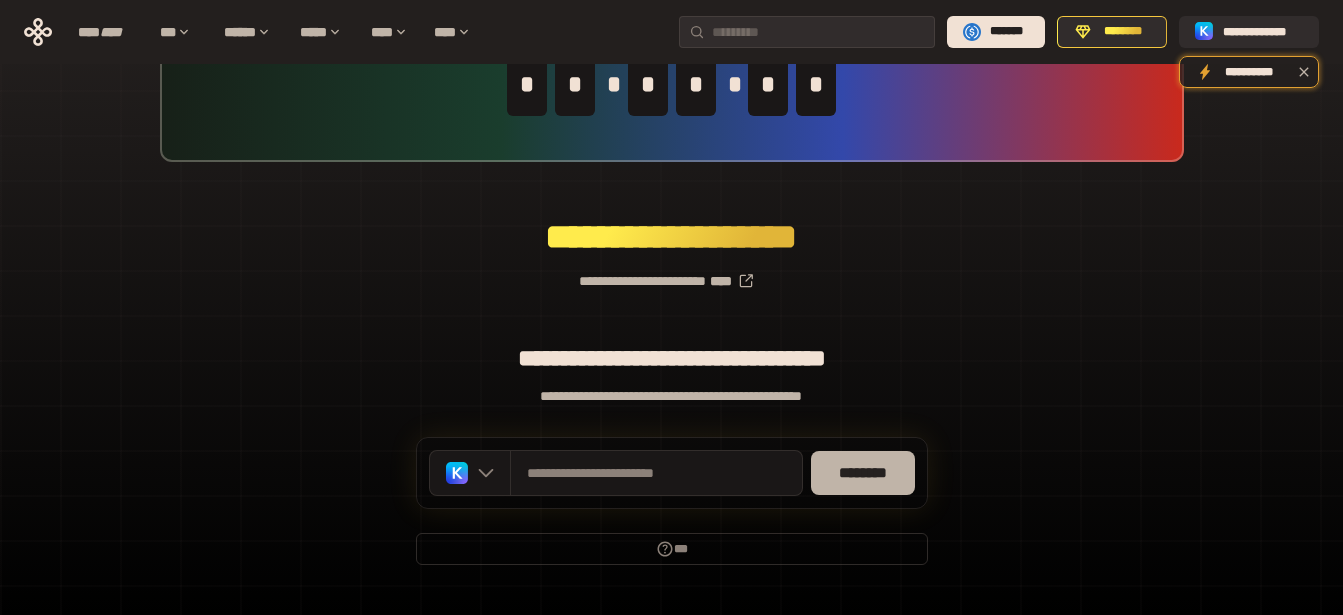 click on "********" at bounding box center [863, 473] 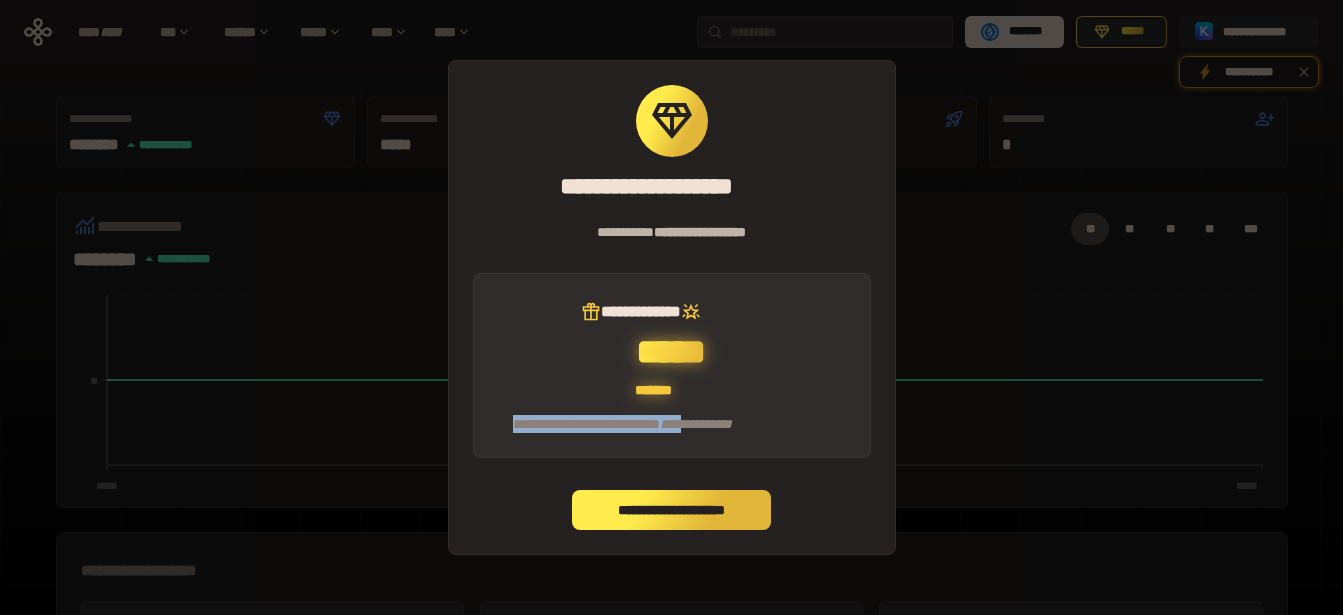 drag, startPoint x: 516, startPoint y: 167, endPoint x: 765, endPoint y: 424, distance: 357.84076 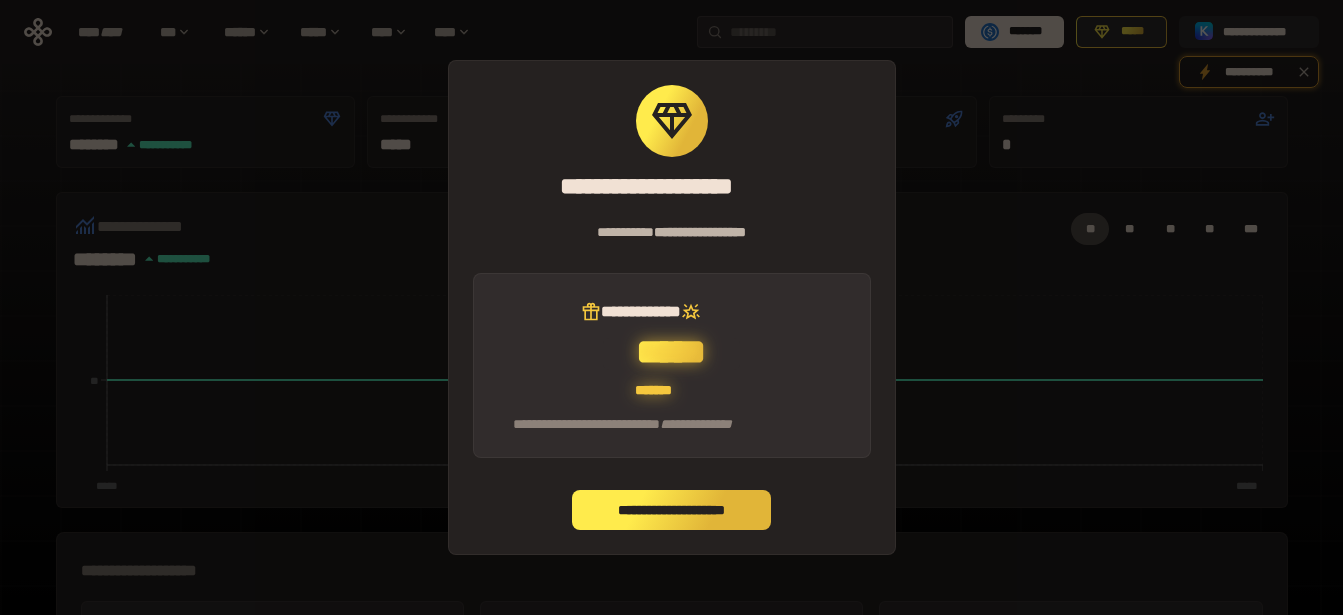 drag, startPoint x: 813, startPoint y: 480, endPoint x: 838, endPoint y: 451, distance: 38.28838 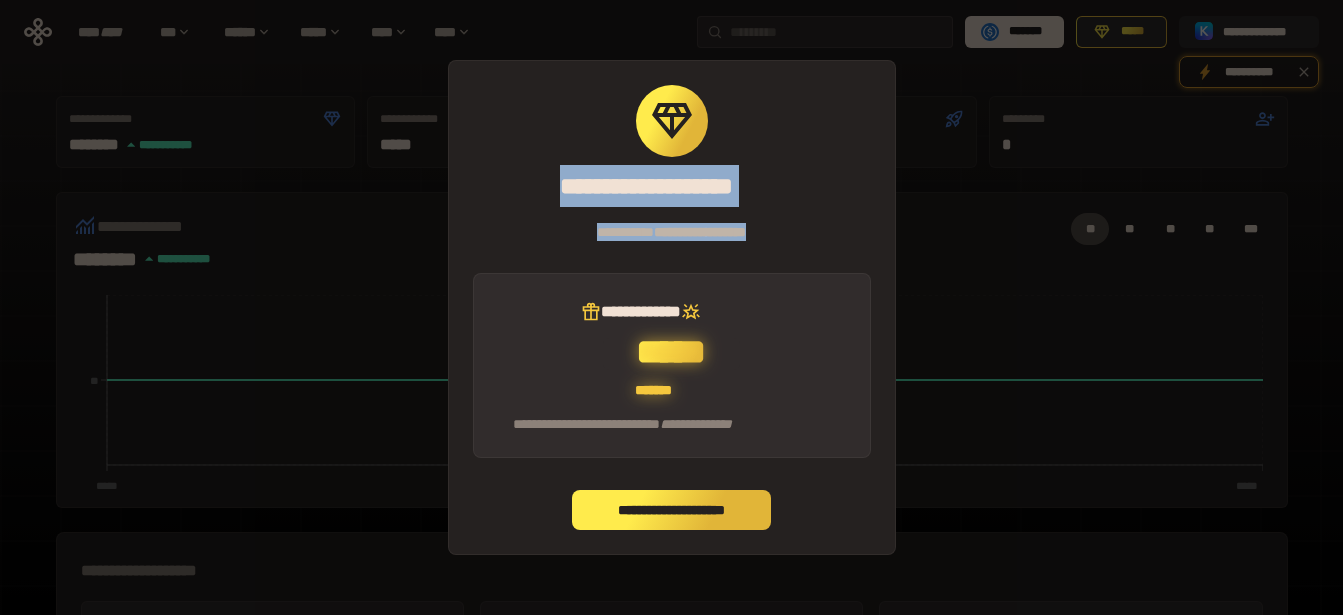 drag, startPoint x: 839, startPoint y: 425, endPoint x: 564, endPoint y: 165, distance: 378.45078 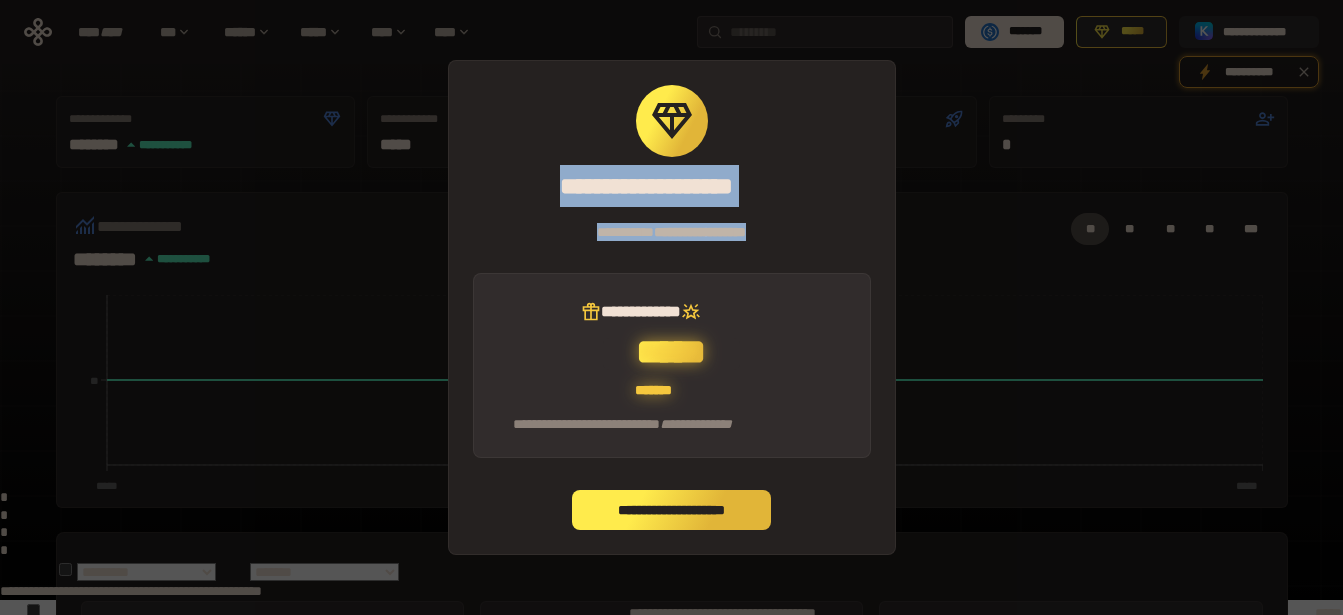 click on "**********" at bounding box center [671, 556] 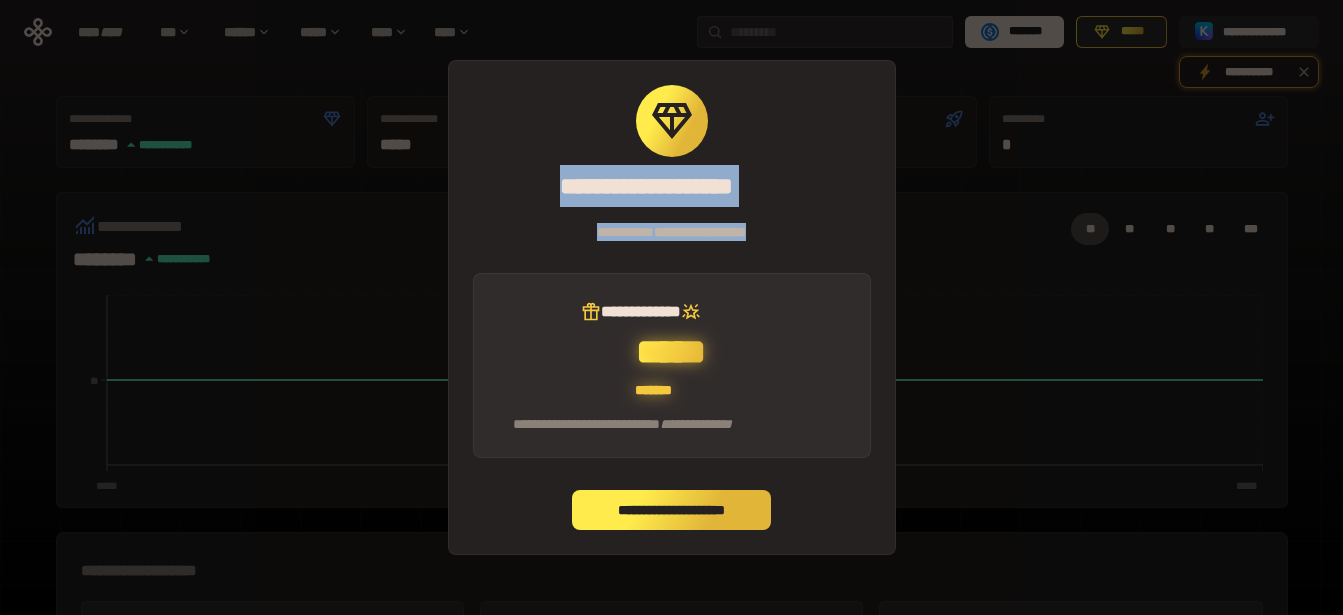 click on "**********" at bounding box center [672, 366] 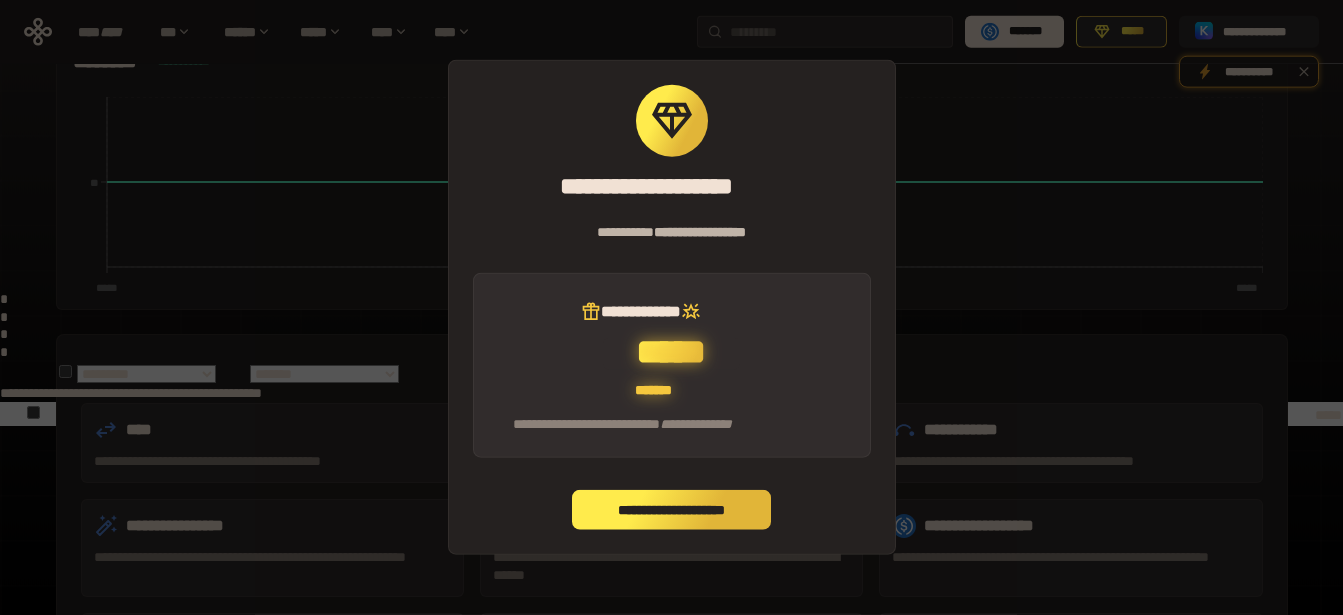 scroll, scrollTop: 378, scrollLeft: 0, axis: vertical 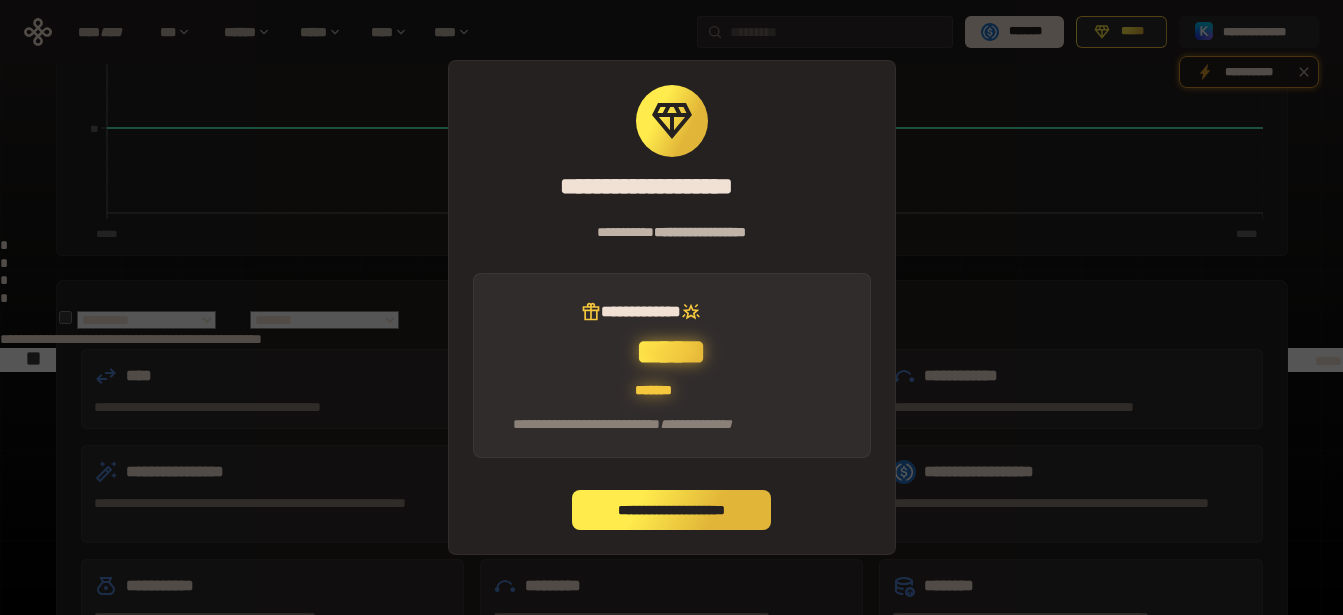 click on "**********" at bounding box center [672, 510] 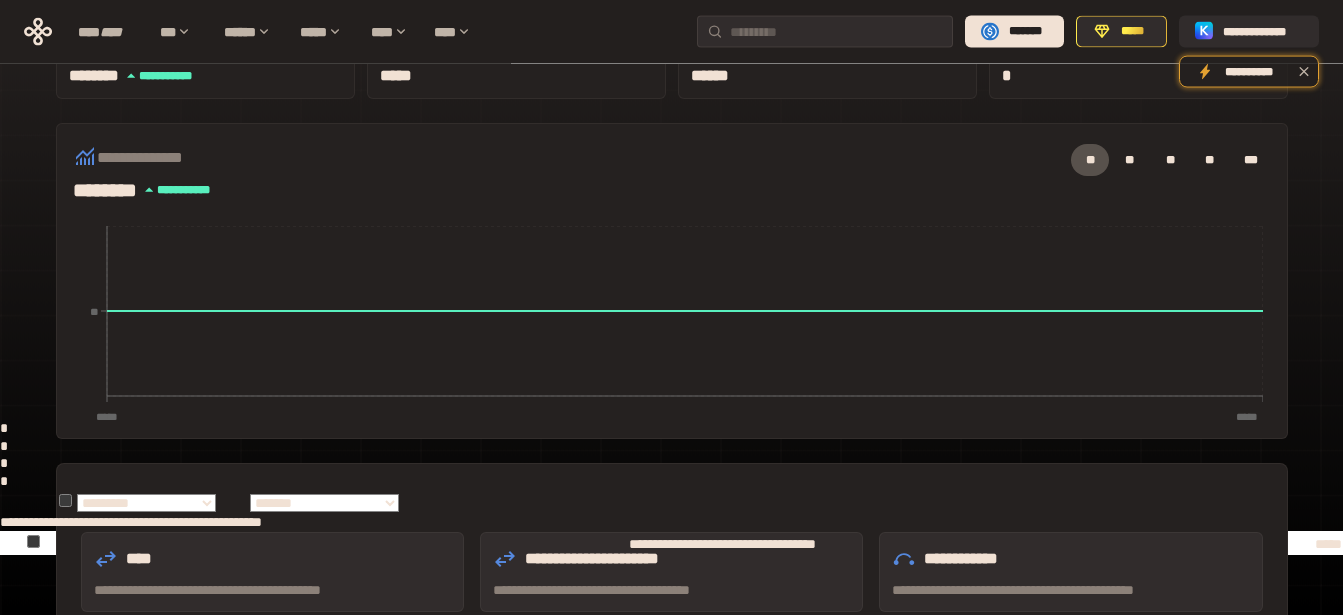 scroll, scrollTop: 0, scrollLeft: 0, axis: both 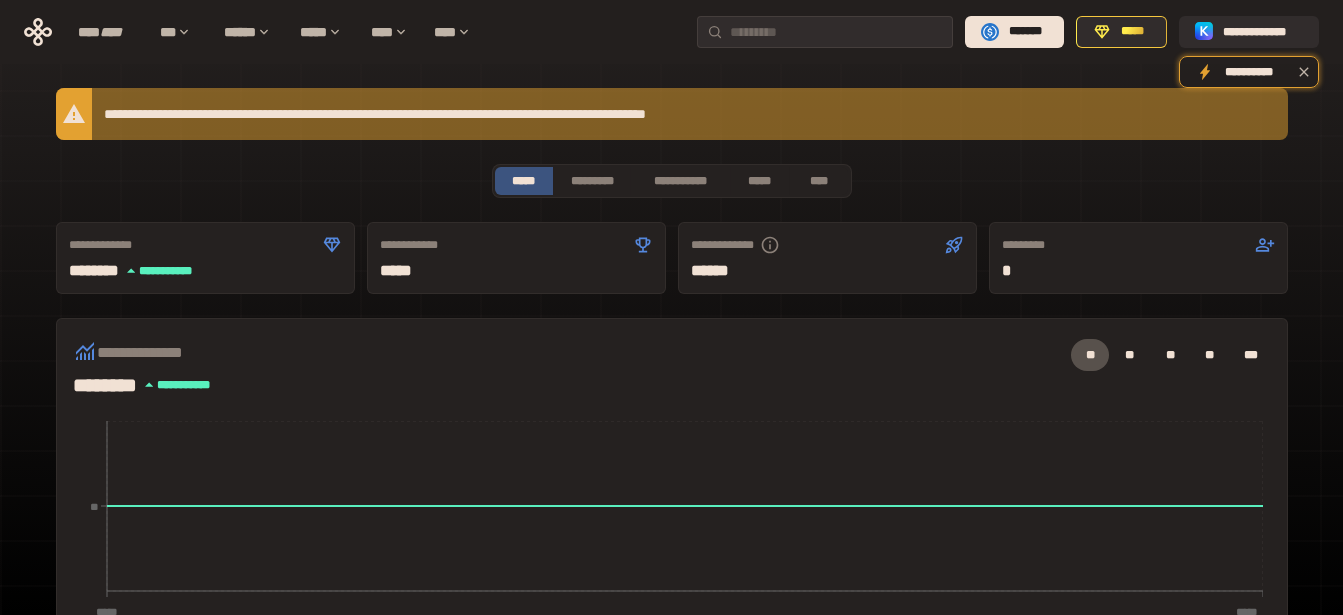 click on "**********" at bounding box center [671, 609] 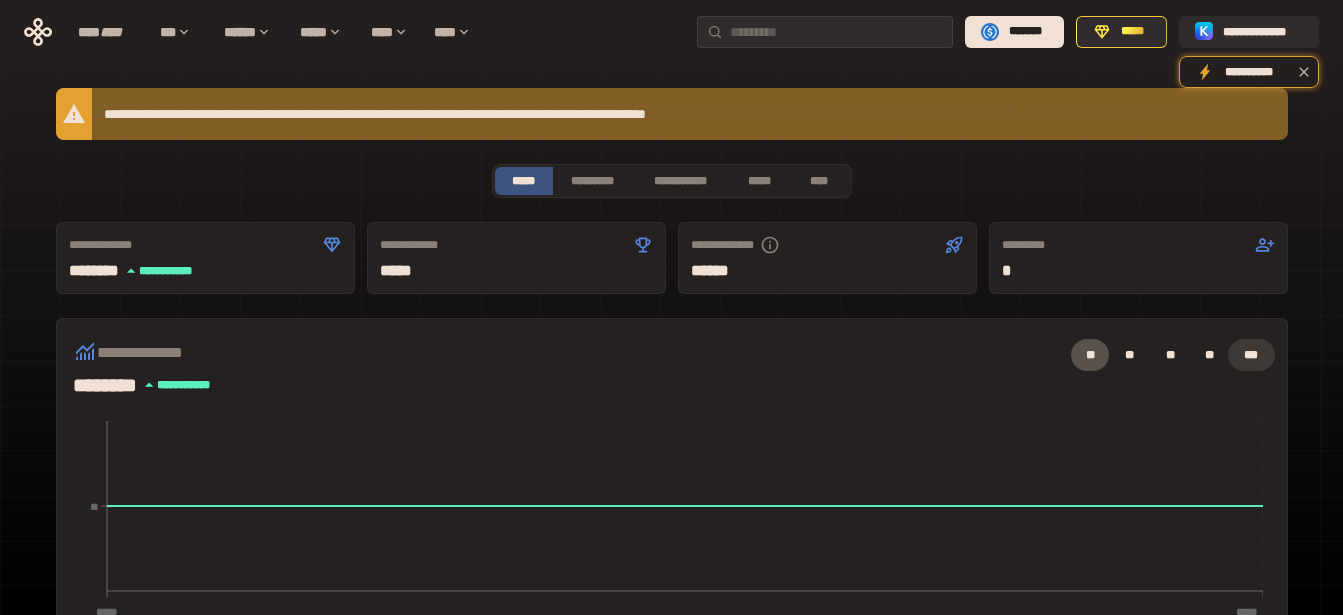 click on "***" at bounding box center (1251, 355) 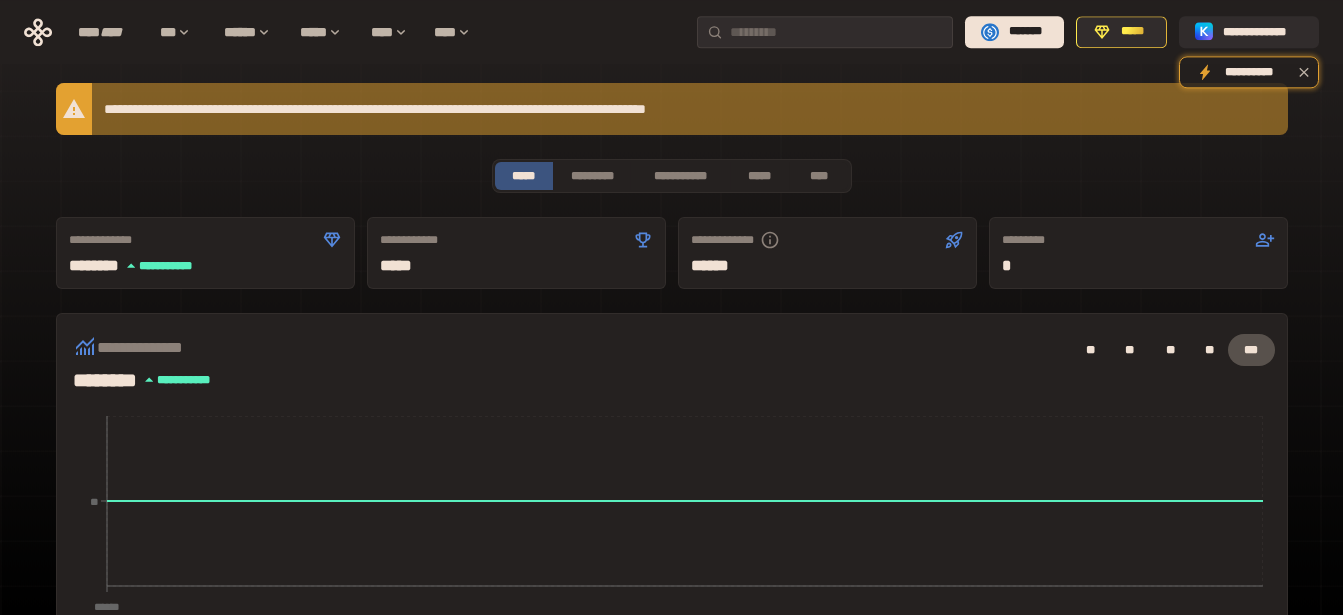 scroll, scrollTop: 0, scrollLeft: 0, axis: both 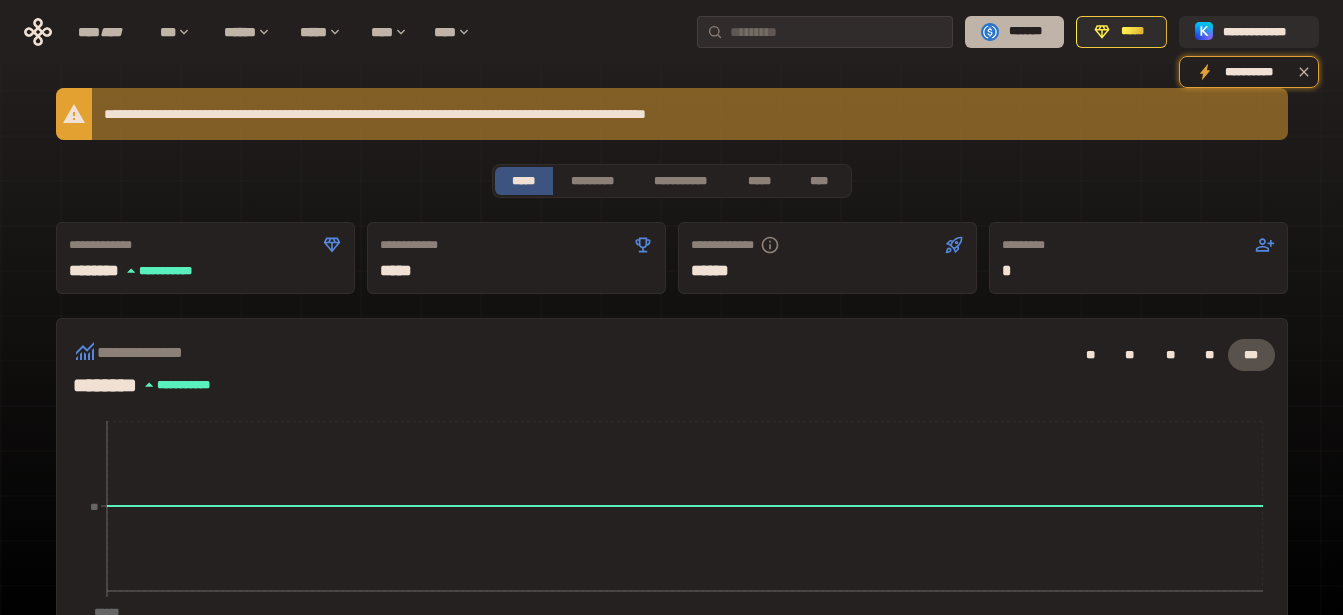 click on "*******" at bounding box center [1025, 32] 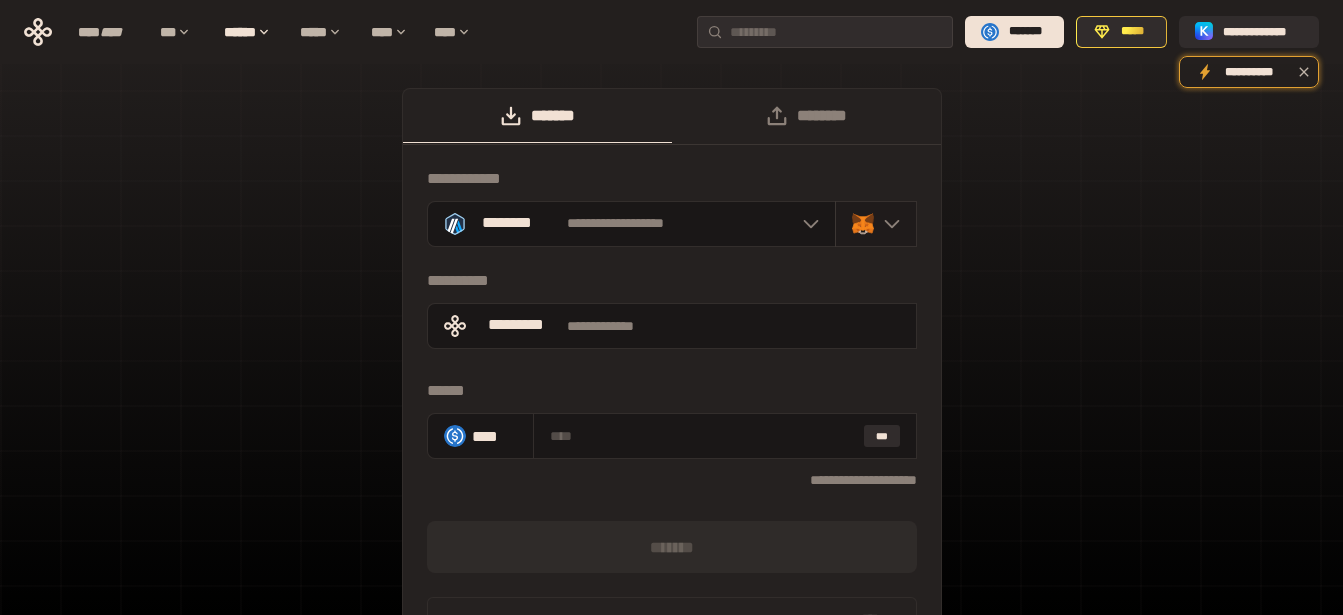 click at bounding box center [887, 224] 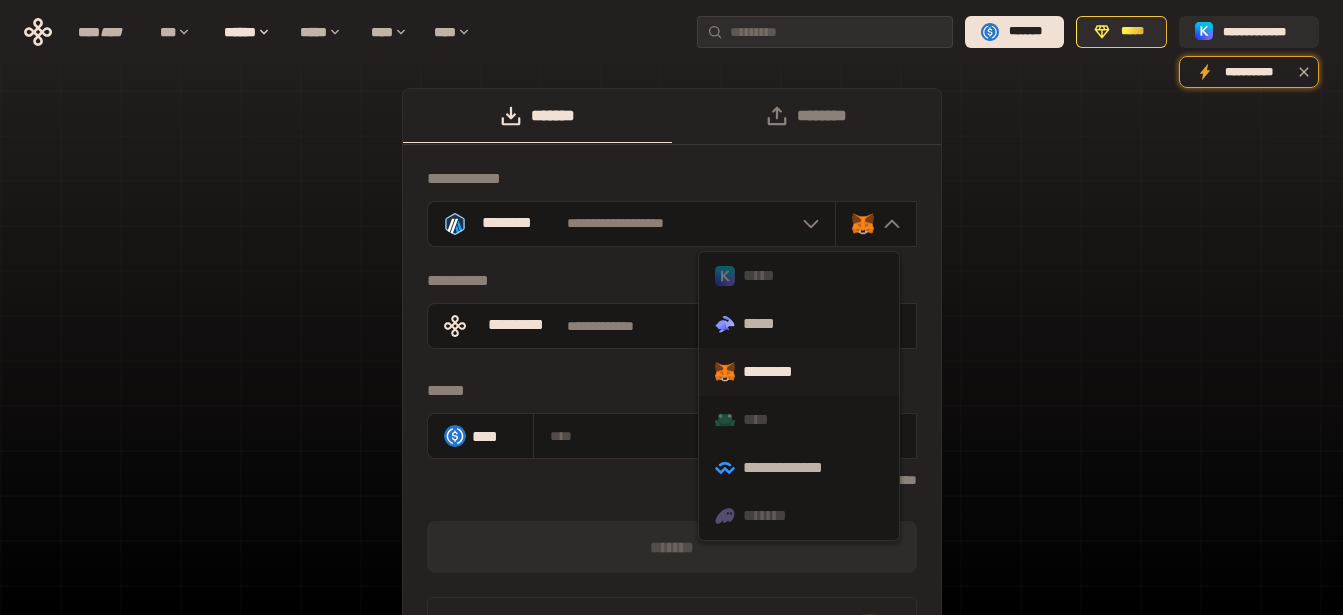 click on "*****" at bounding box center (799, 276) 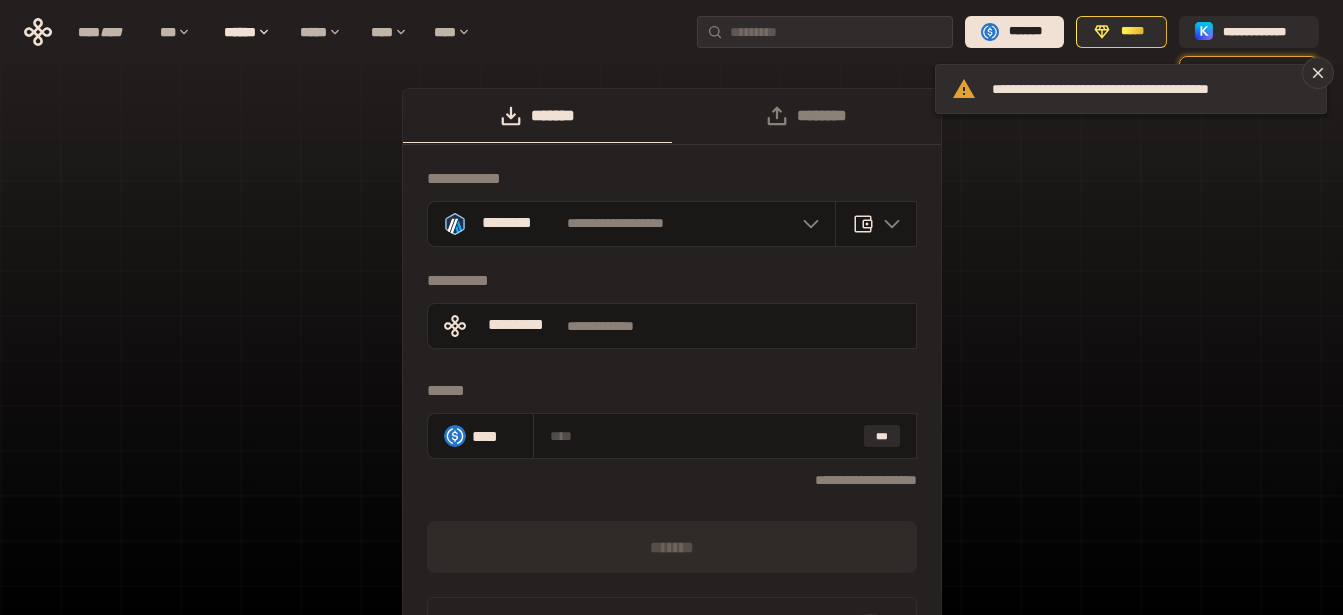 click 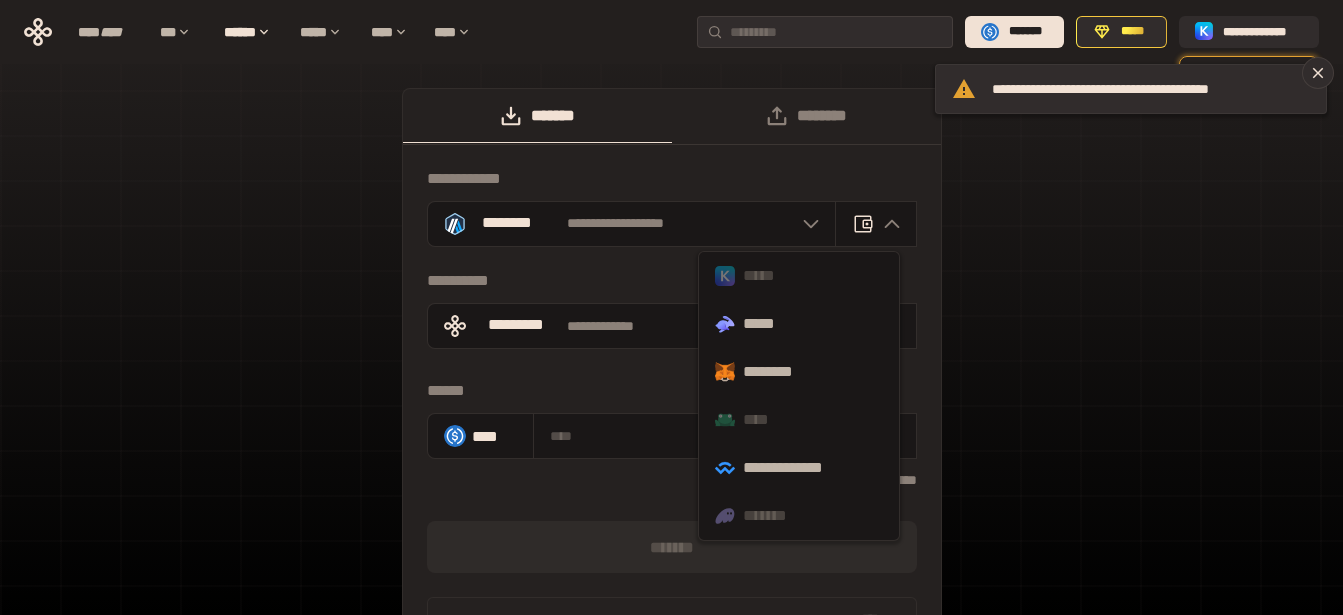 click on "*****" at bounding box center (799, 276) 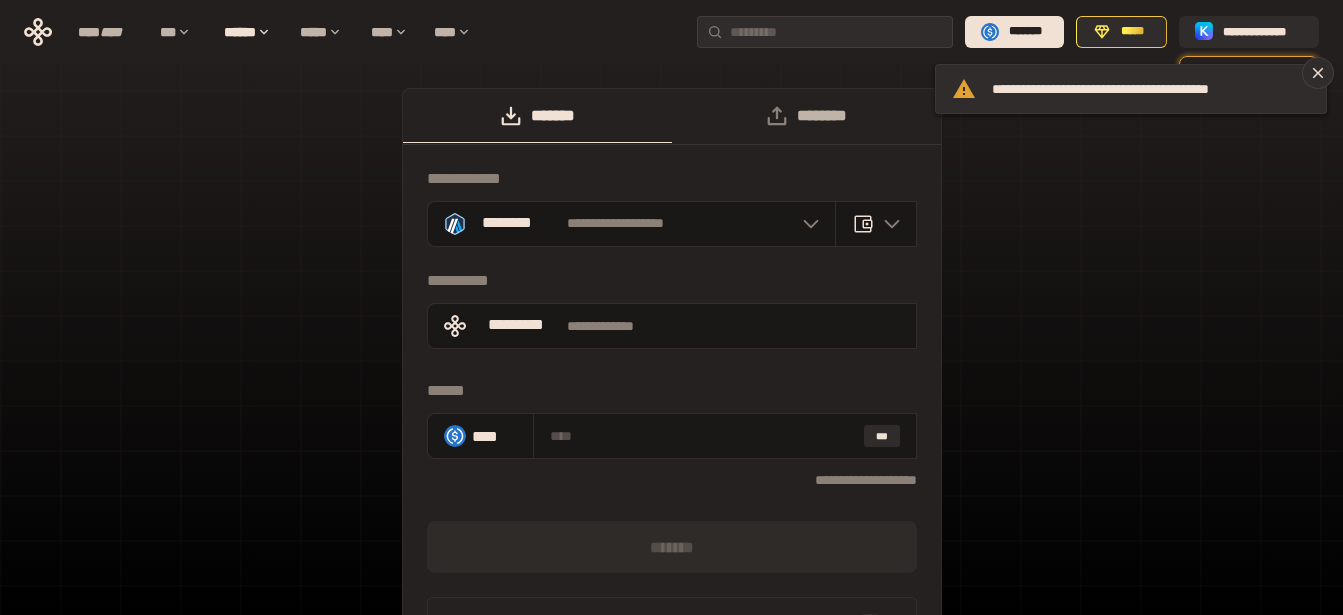 click on "********" at bounding box center (806, 116) 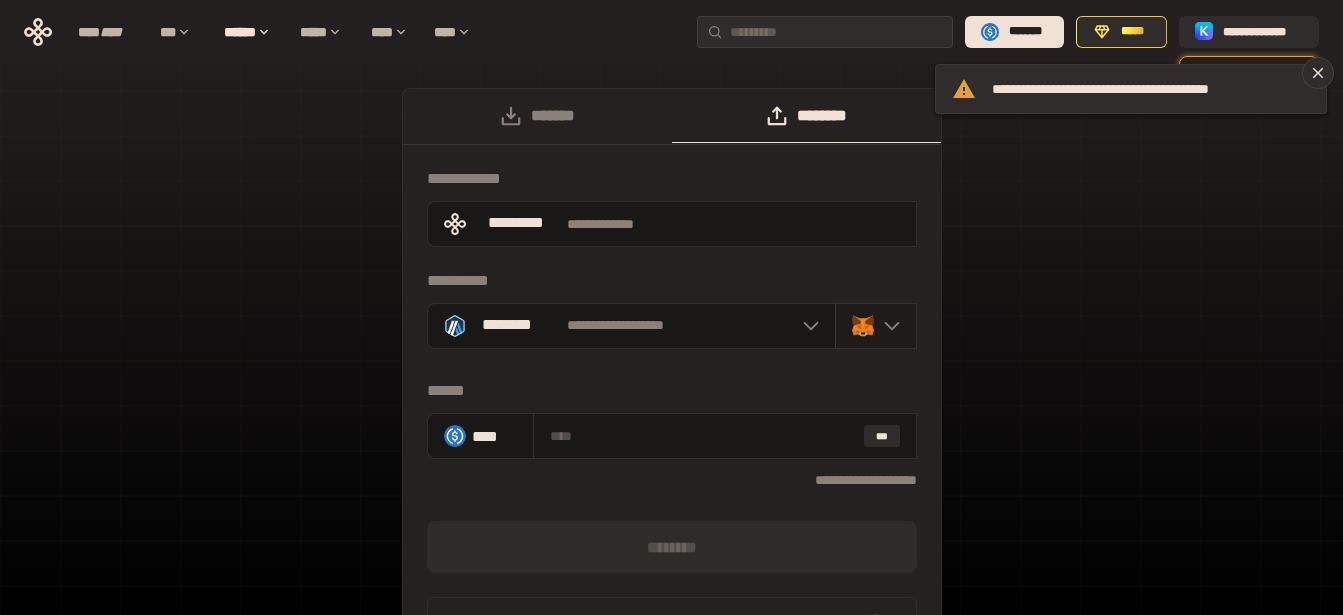 click 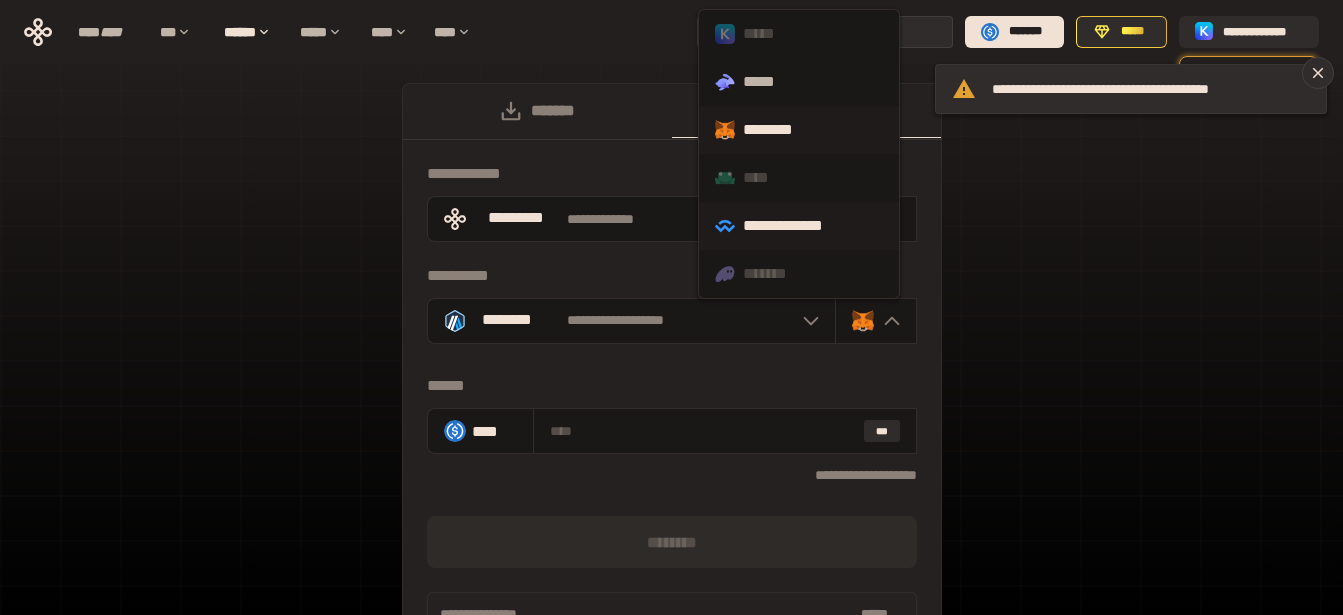 scroll, scrollTop: 0, scrollLeft: 0, axis: both 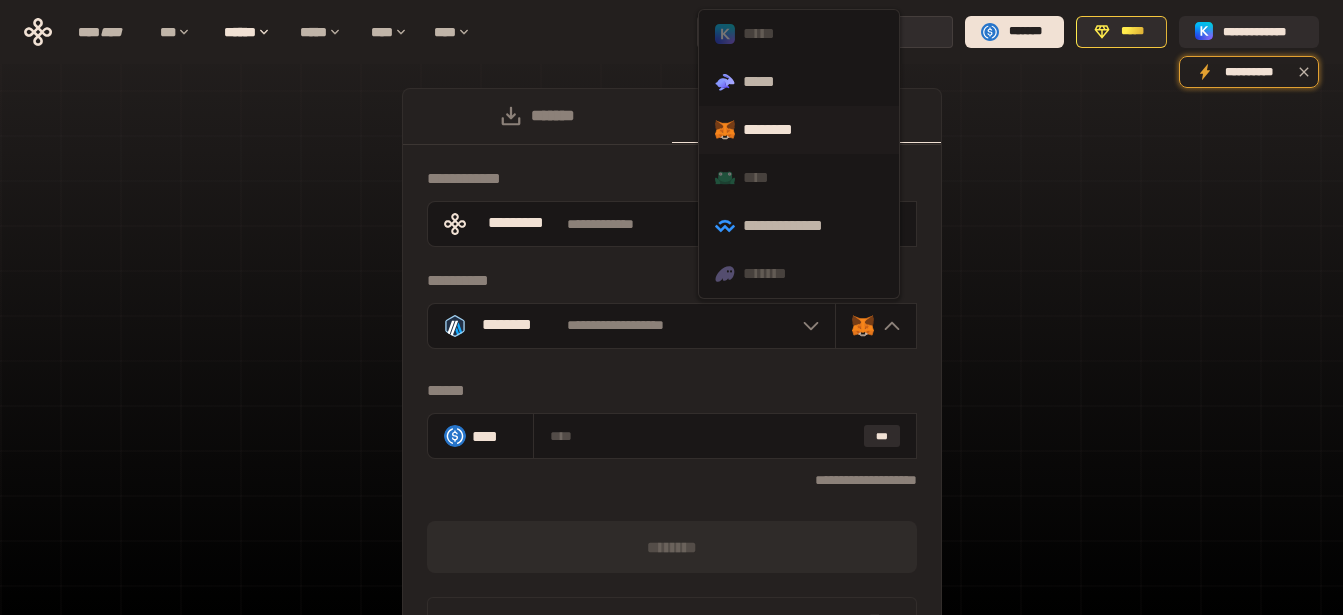click on "*****" at bounding box center (799, 34) 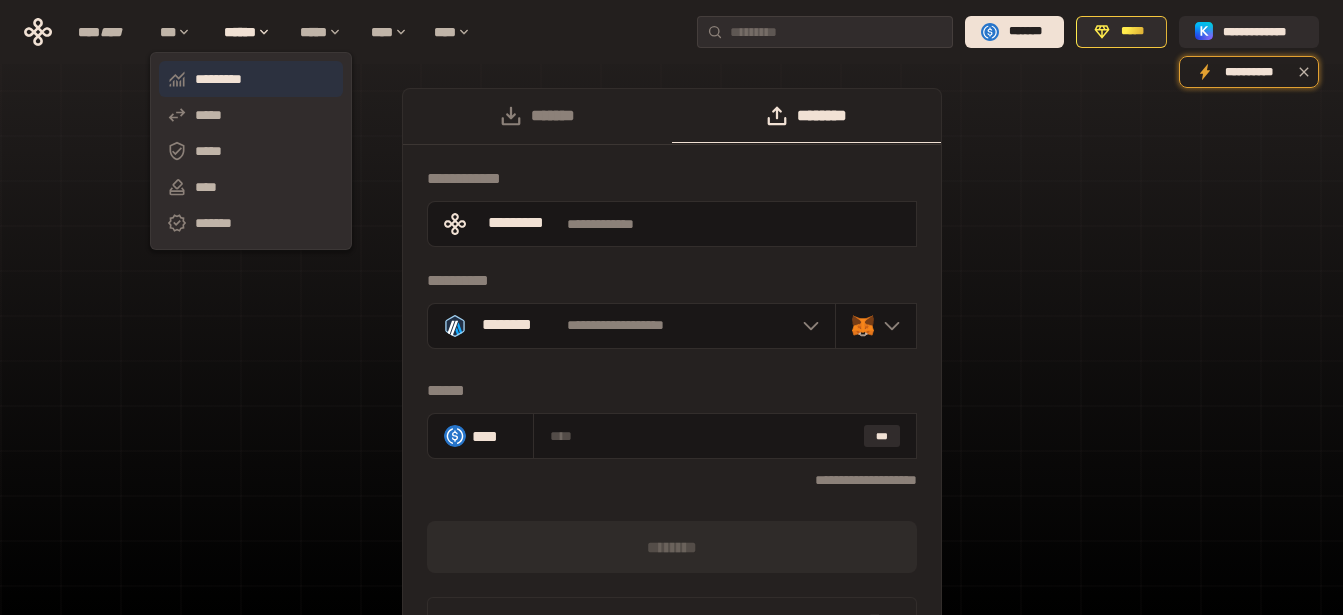 click on "*********" at bounding box center (251, 79) 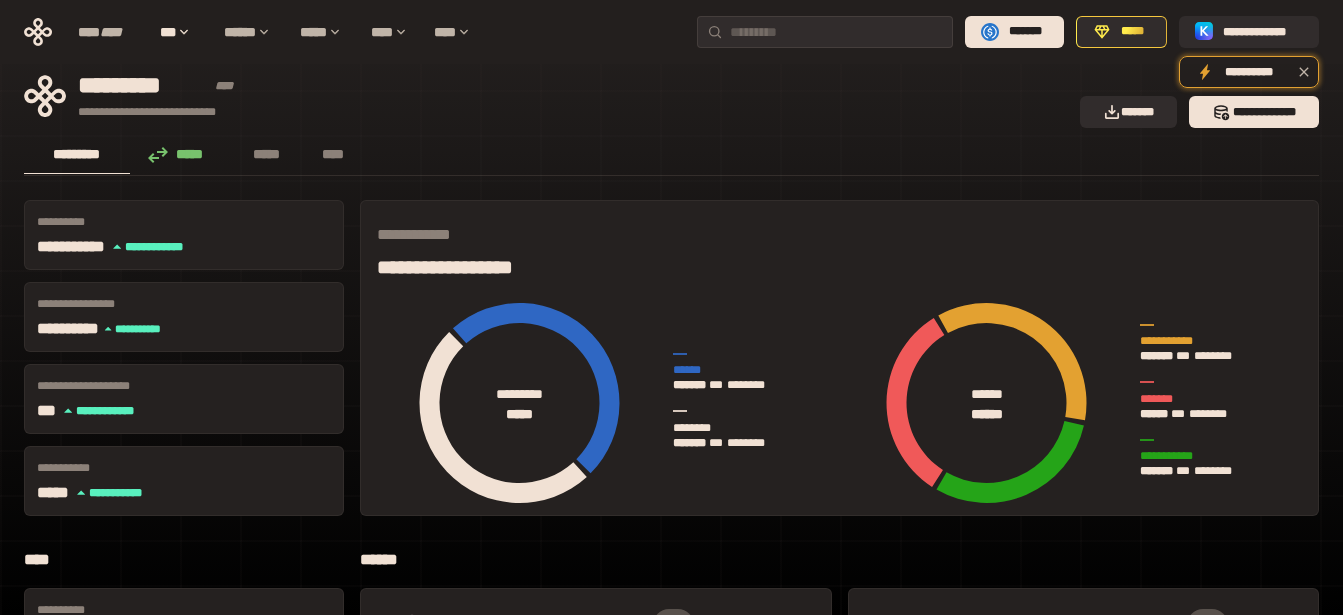 click on "**********" at bounding box center (671, 662) 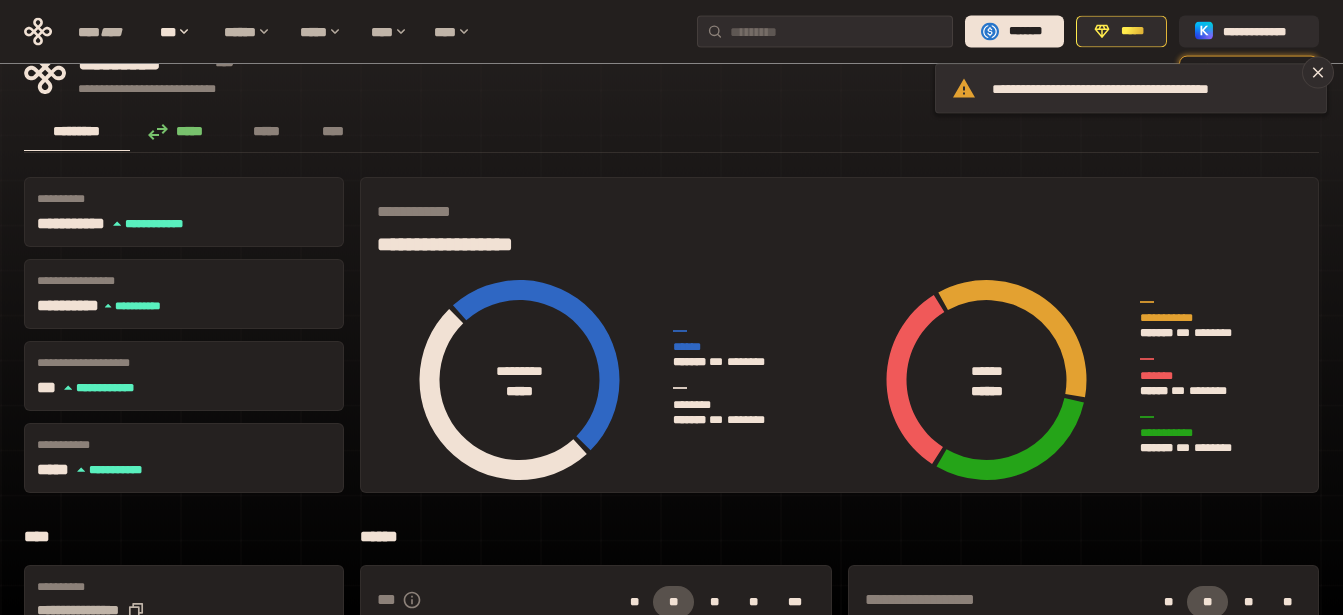 scroll, scrollTop: 0, scrollLeft: 0, axis: both 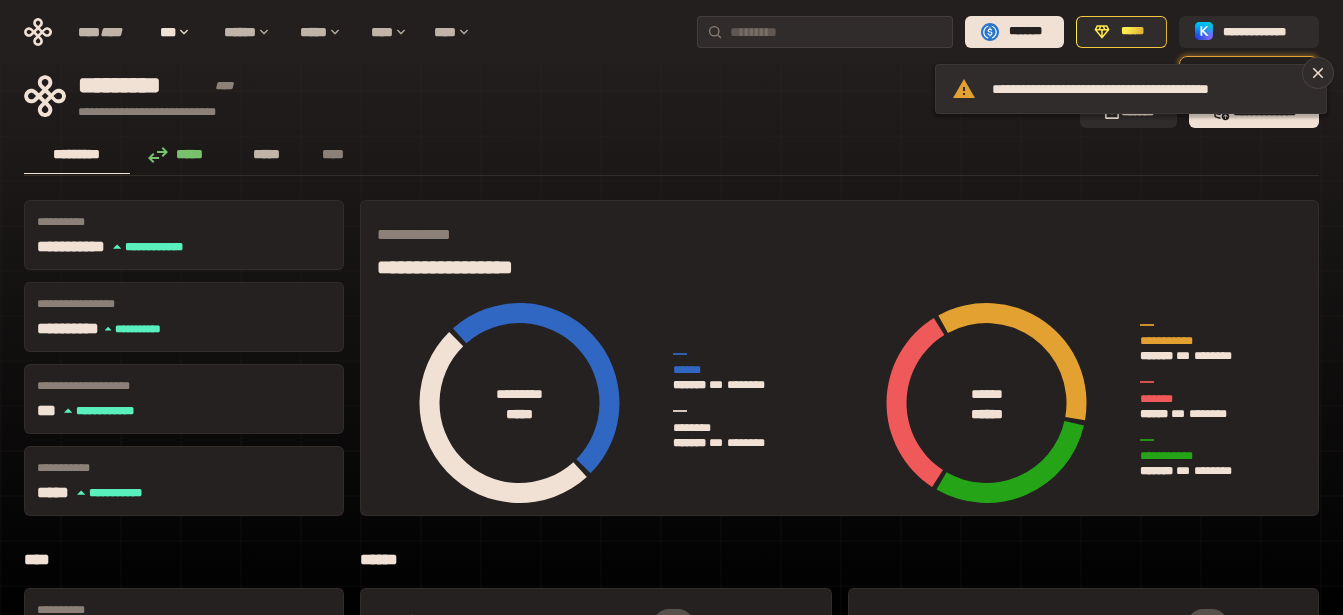 click on "*****" at bounding box center (267, 154) 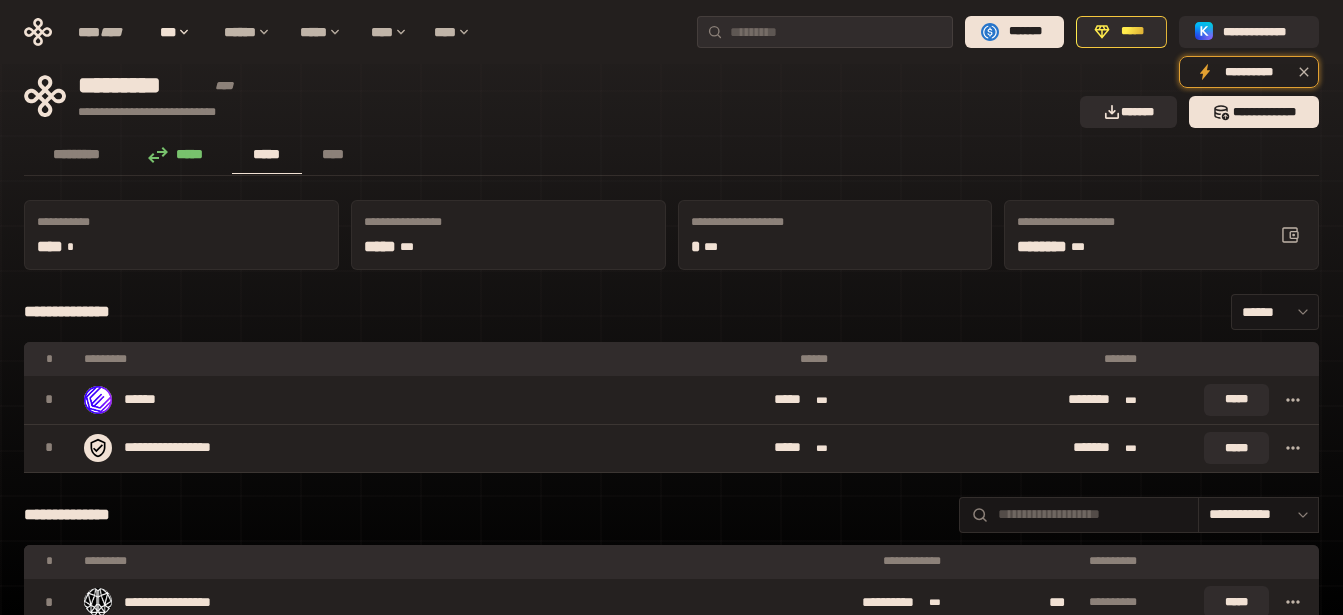 scroll, scrollTop: 126, scrollLeft: 0, axis: vertical 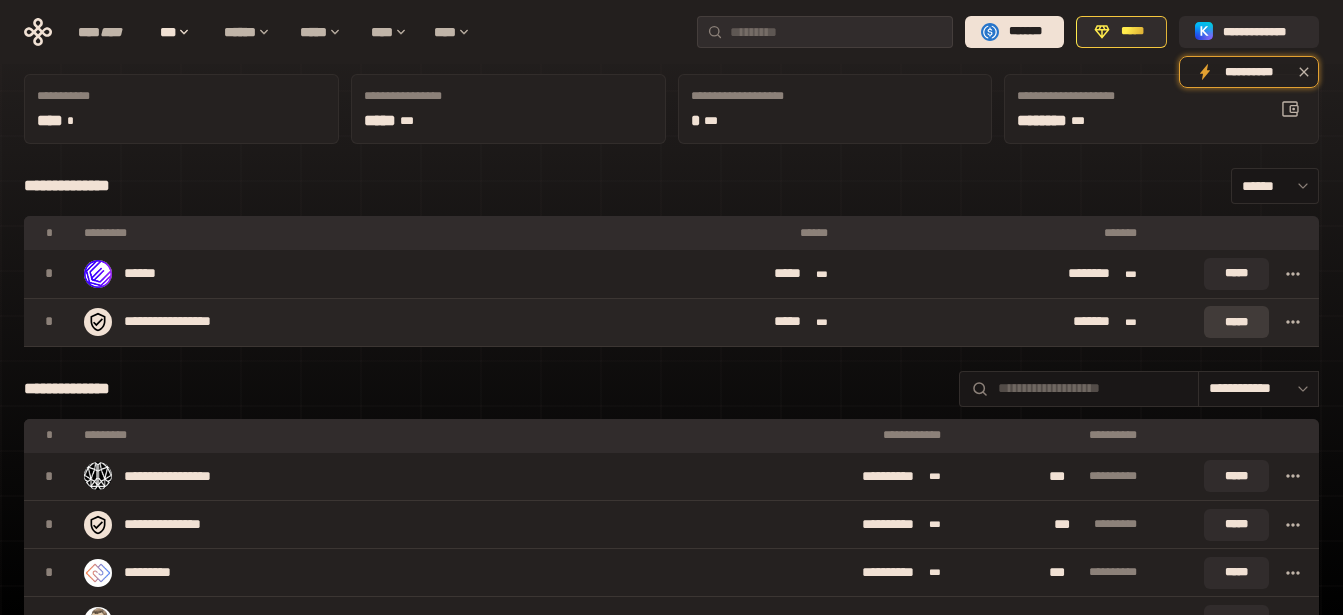 click on "*****" at bounding box center [1236, 322] 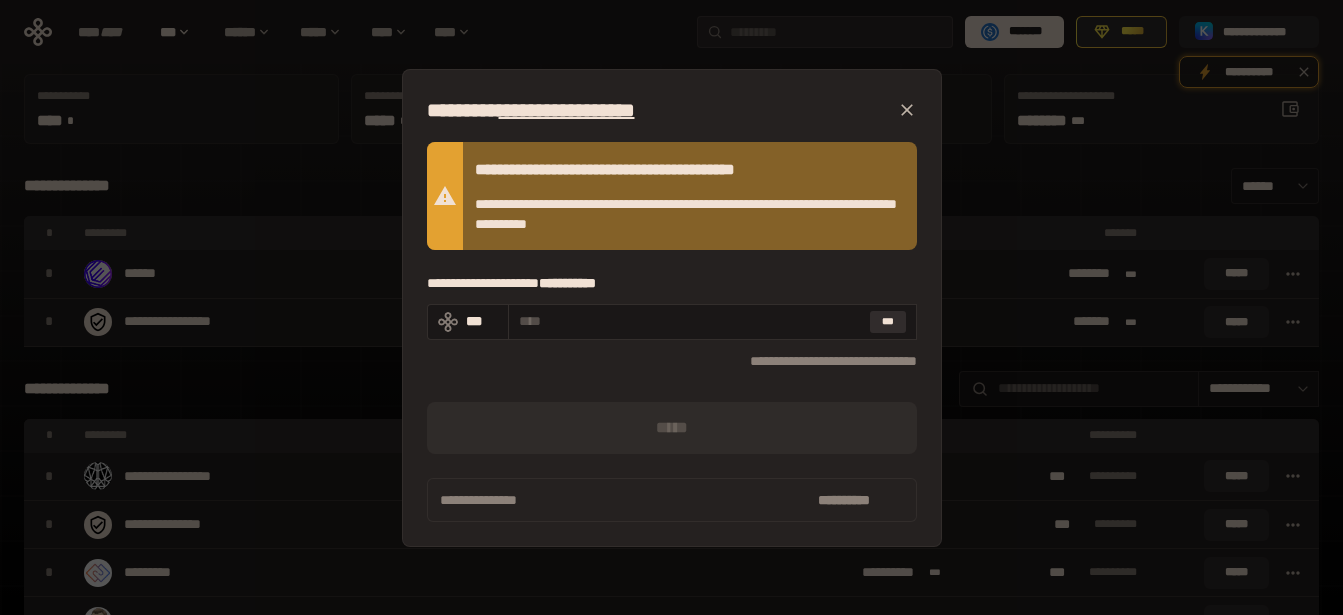 click 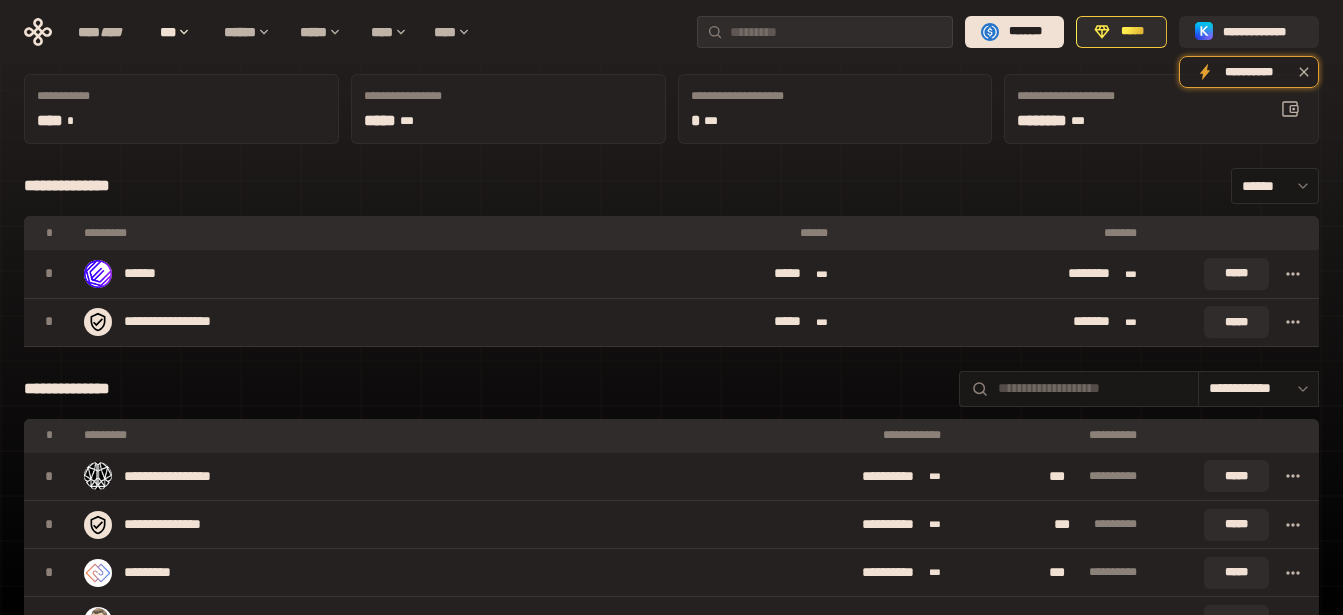 scroll, scrollTop: 252, scrollLeft: 0, axis: vertical 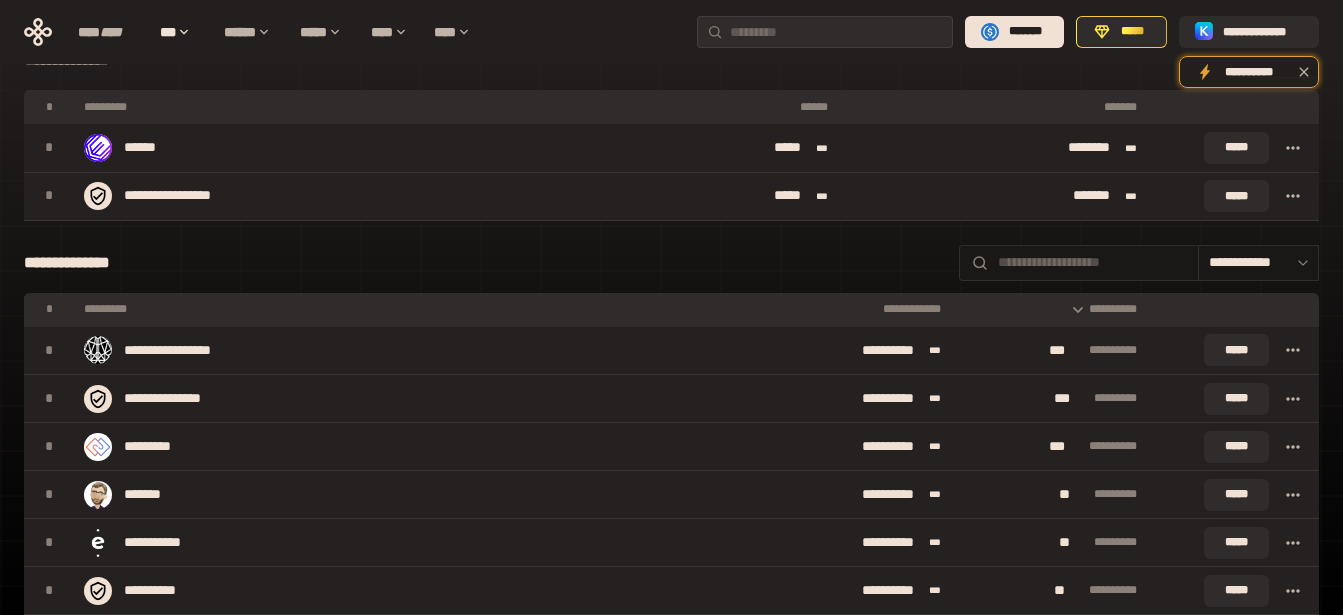 click on "**********" at bounding box center [1053, 309] 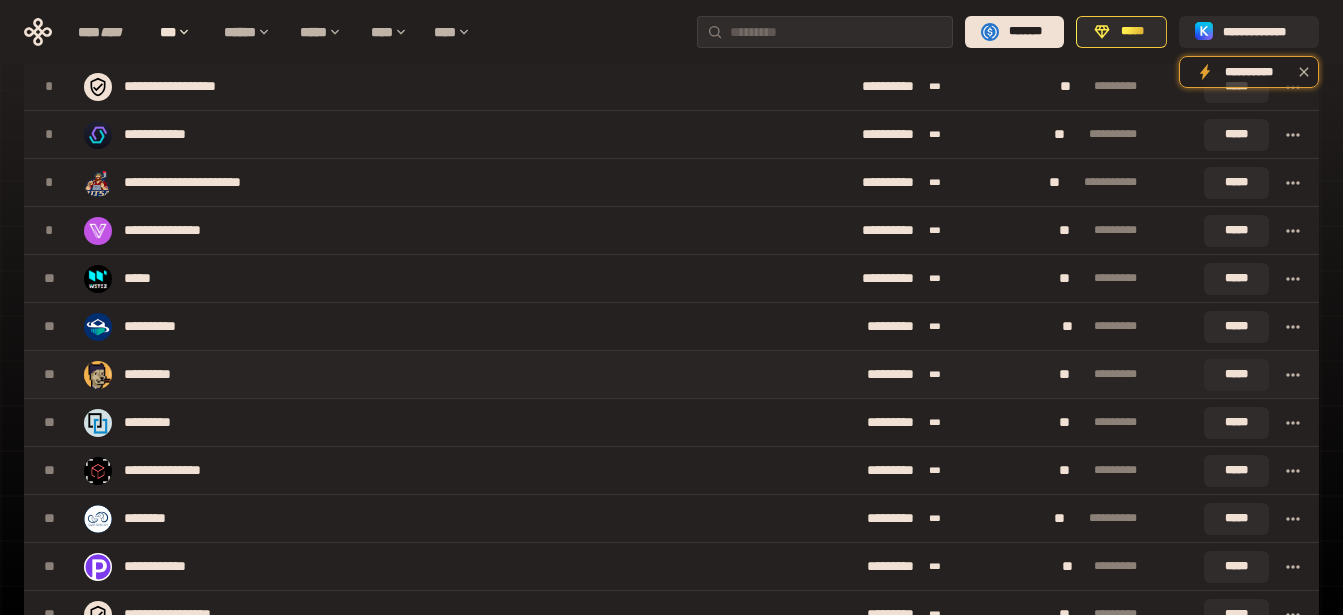 scroll, scrollTop: 252, scrollLeft: 0, axis: vertical 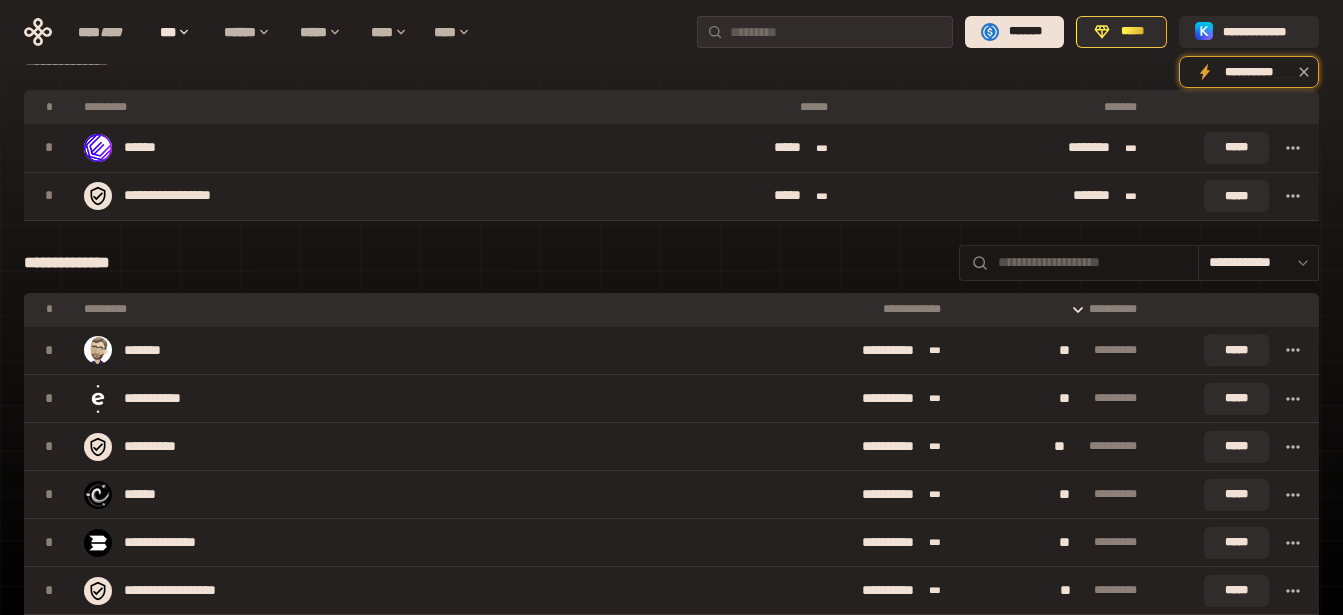 click on "**********" at bounding box center [1053, 309] 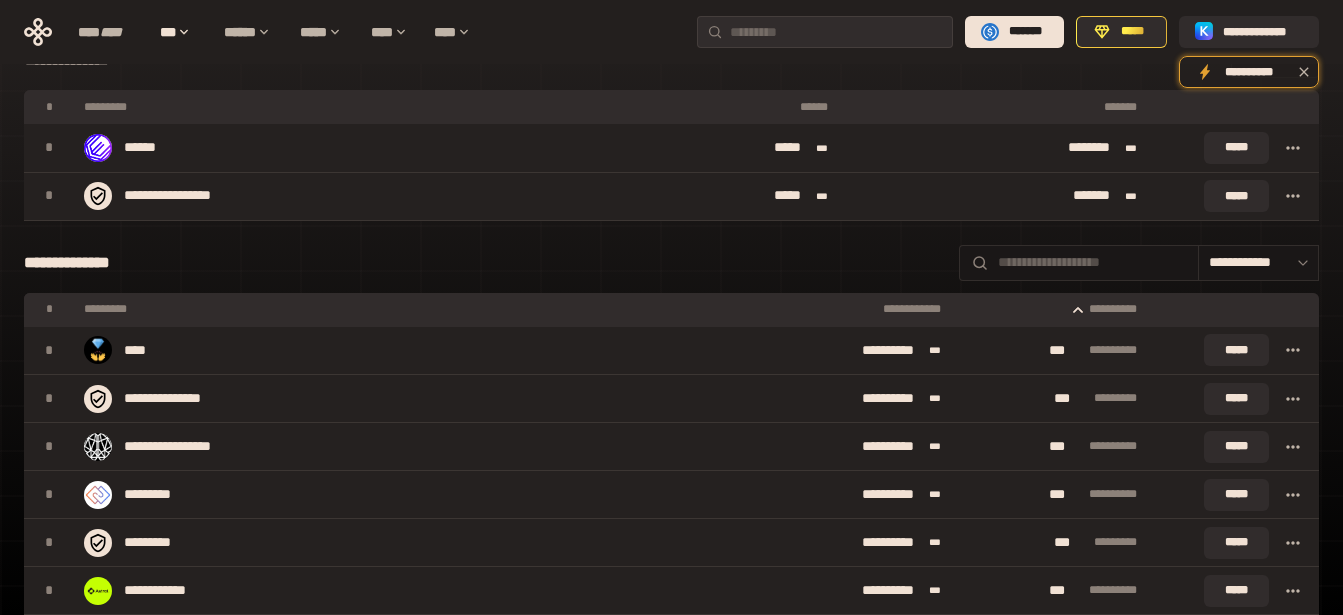 click on "**********" at bounding box center [1053, 309] 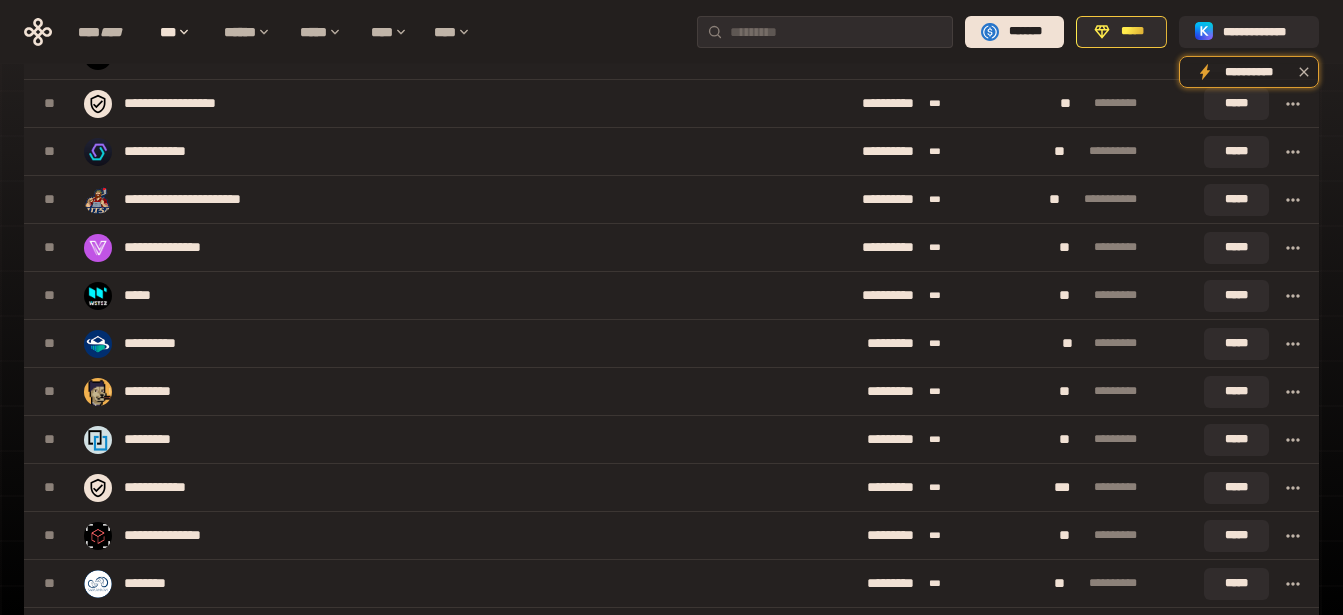 scroll, scrollTop: 1260, scrollLeft: 0, axis: vertical 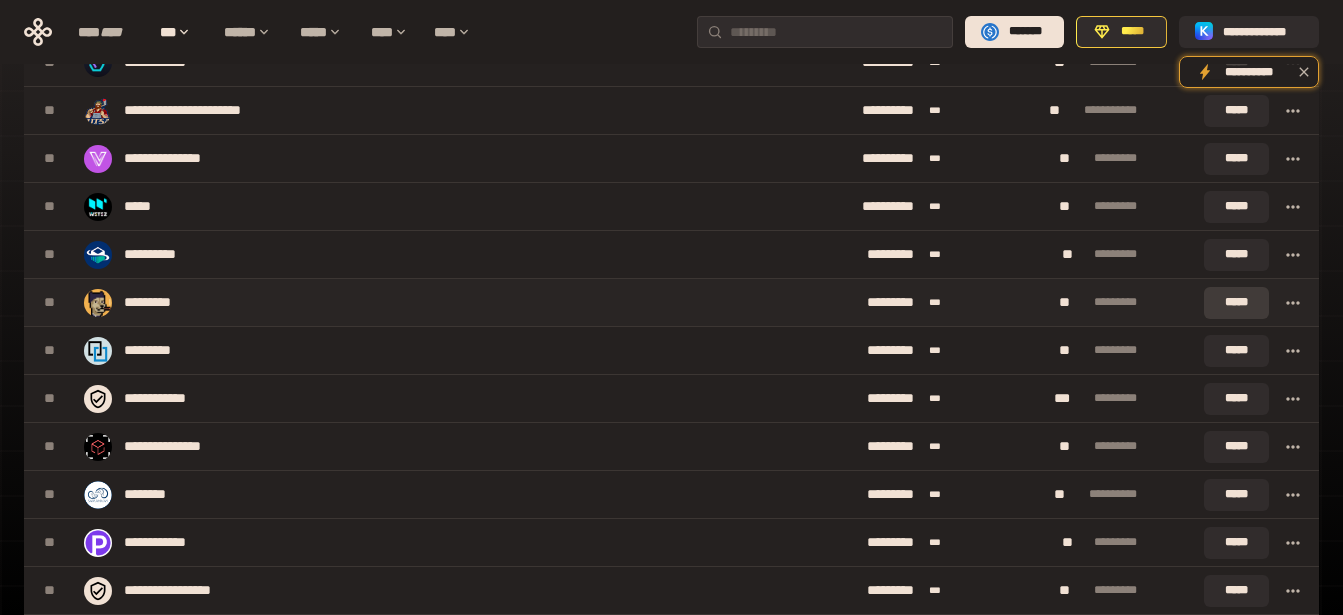 click on "*****" at bounding box center [1236, 303] 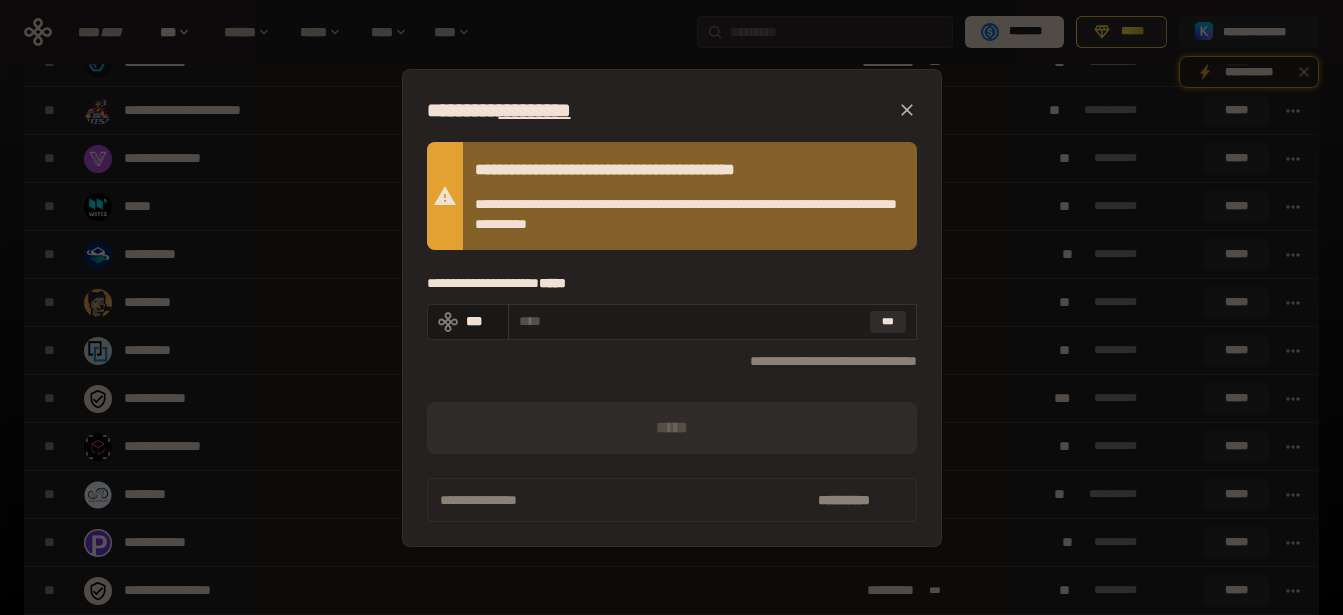 click at bounding box center [690, 321] 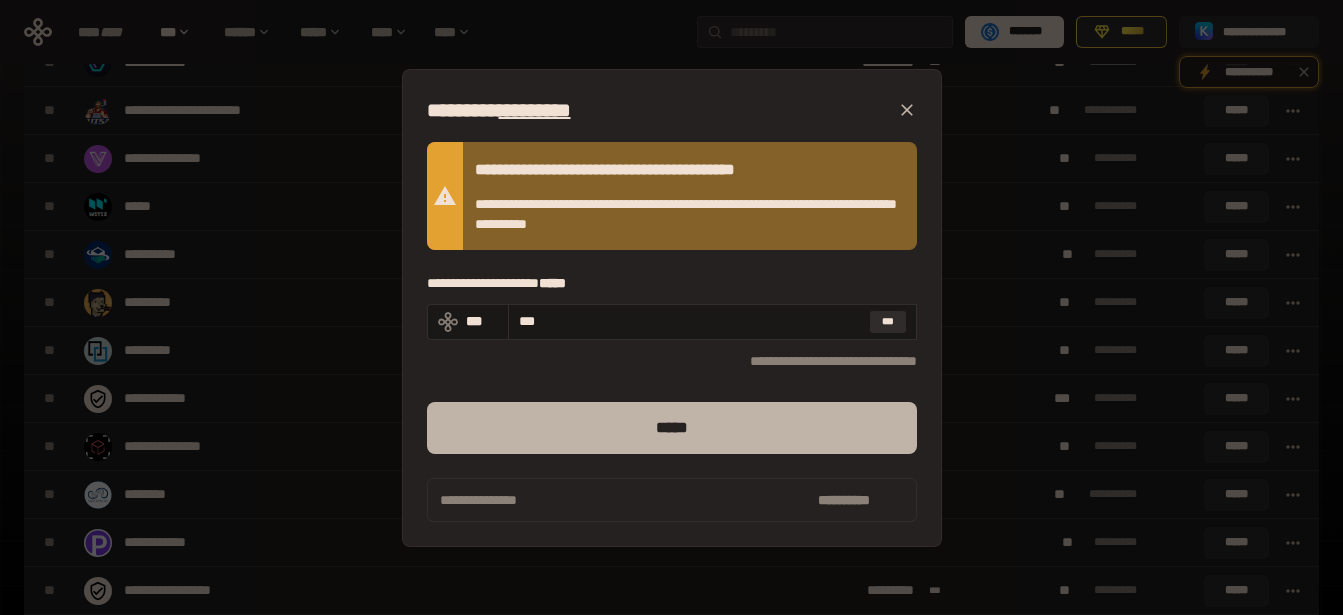 type on "***" 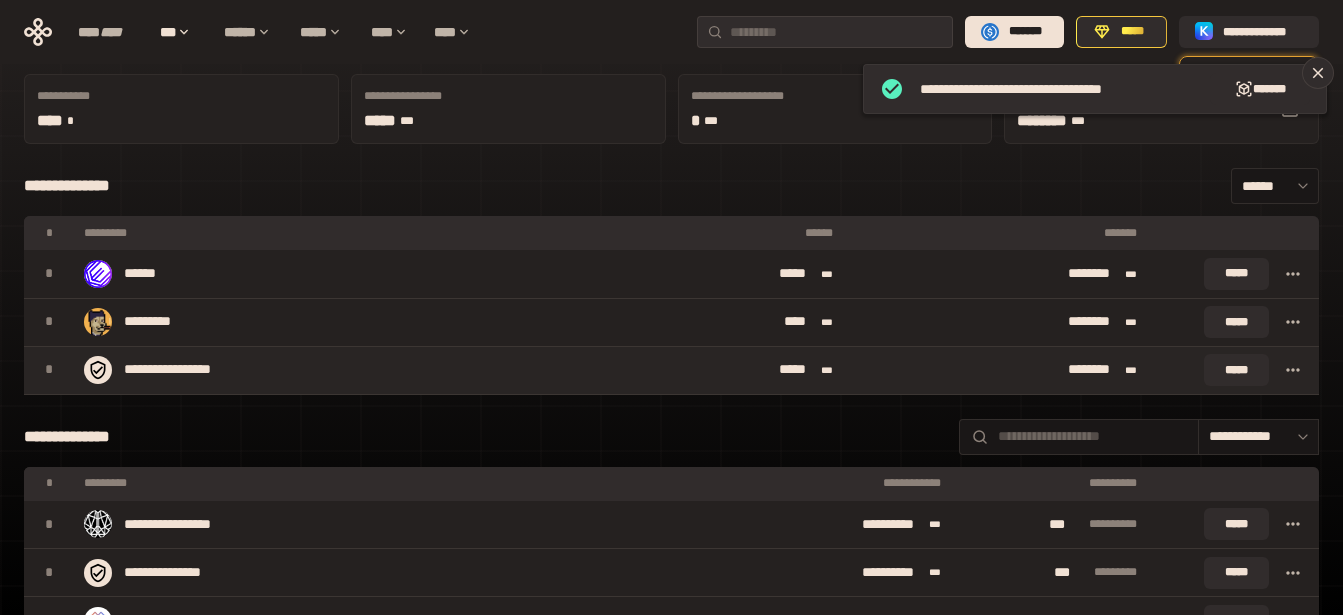 scroll, scrollTop: 0, scrollLeft: 0, axis: both 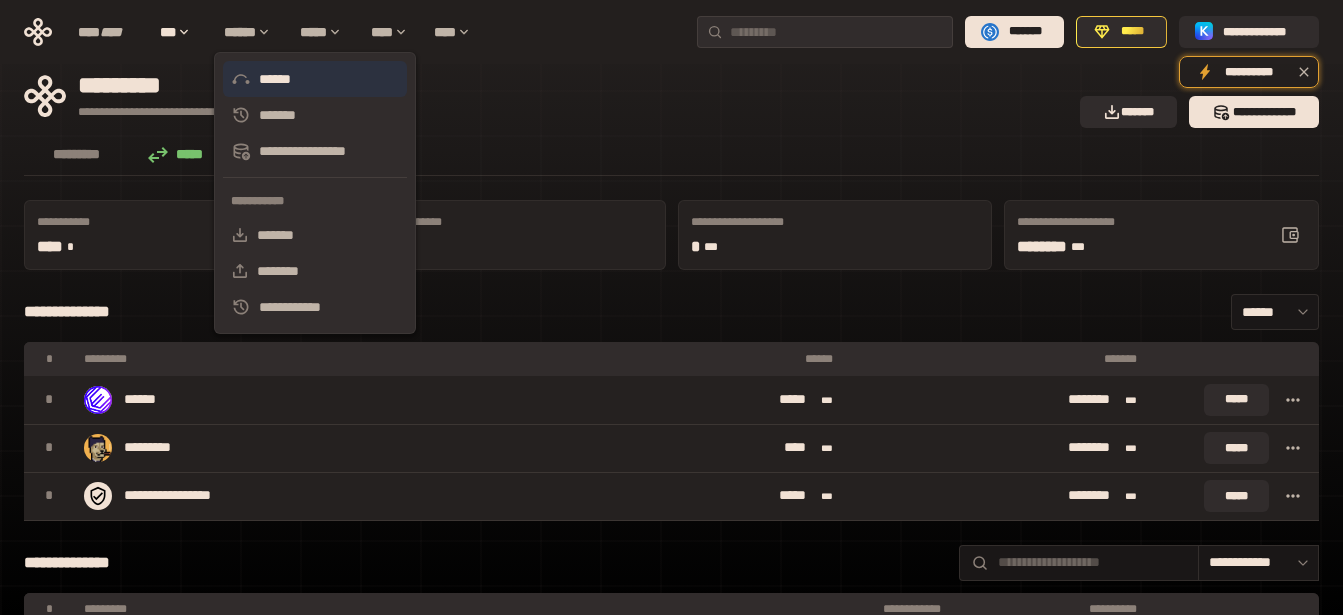 click on "******" at bounding box center (315, 79) 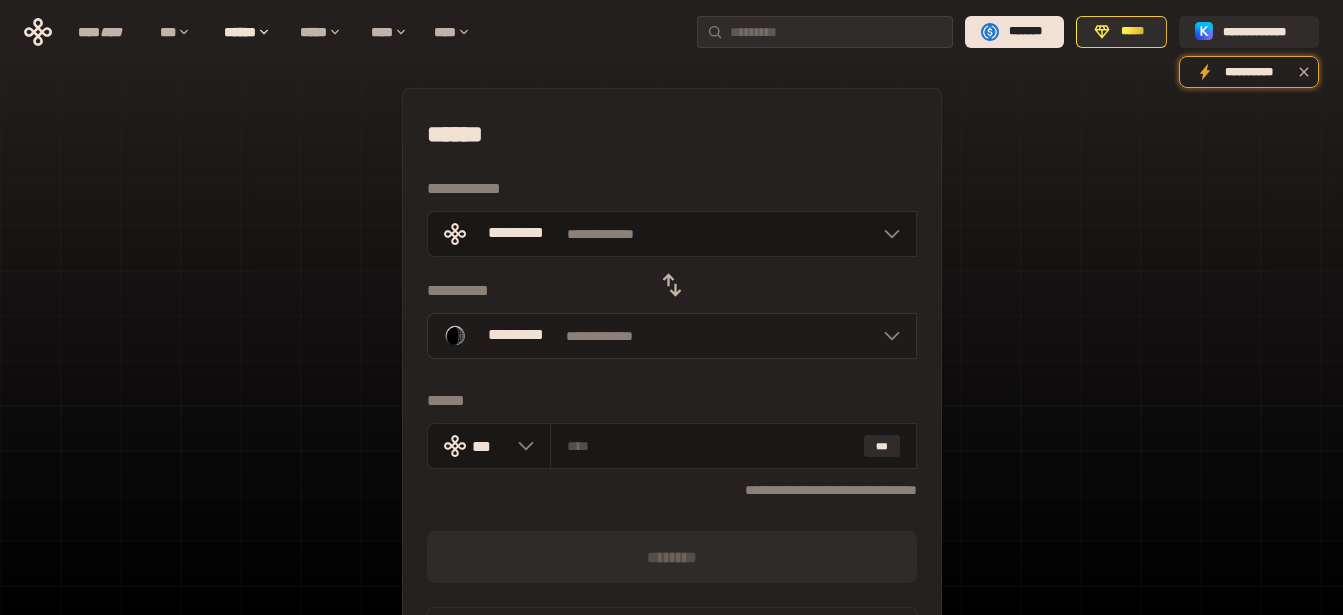 click 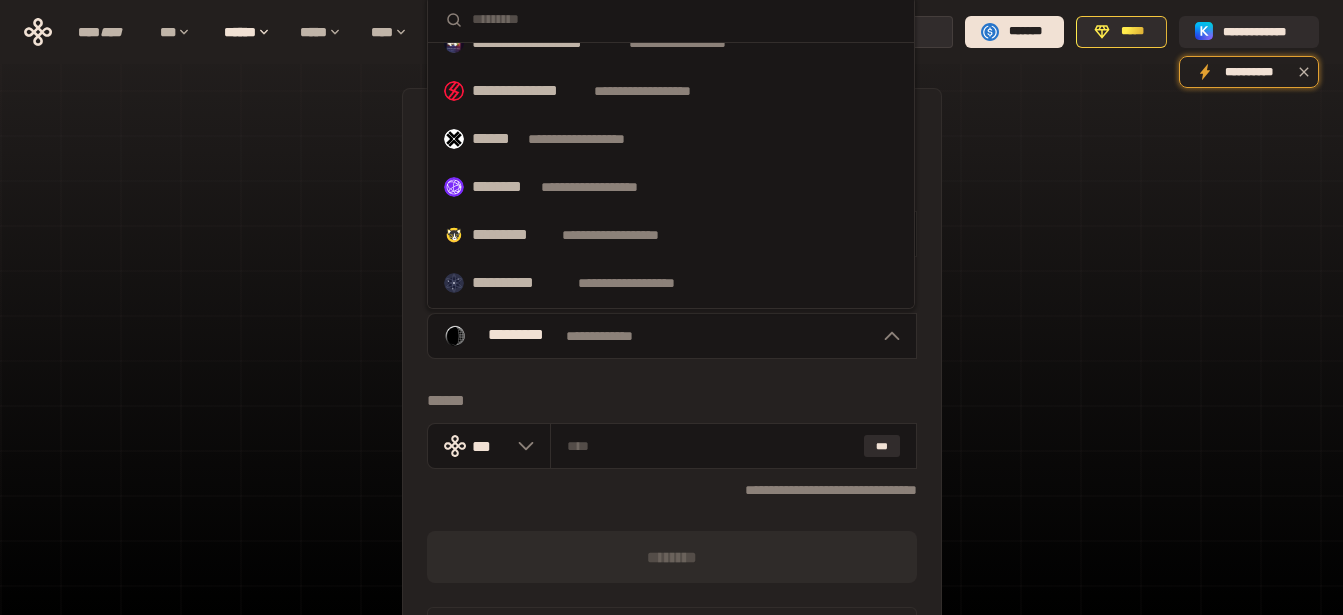 scroll, scrollTop: 1079, scrollLeft: 0, axis: vertical 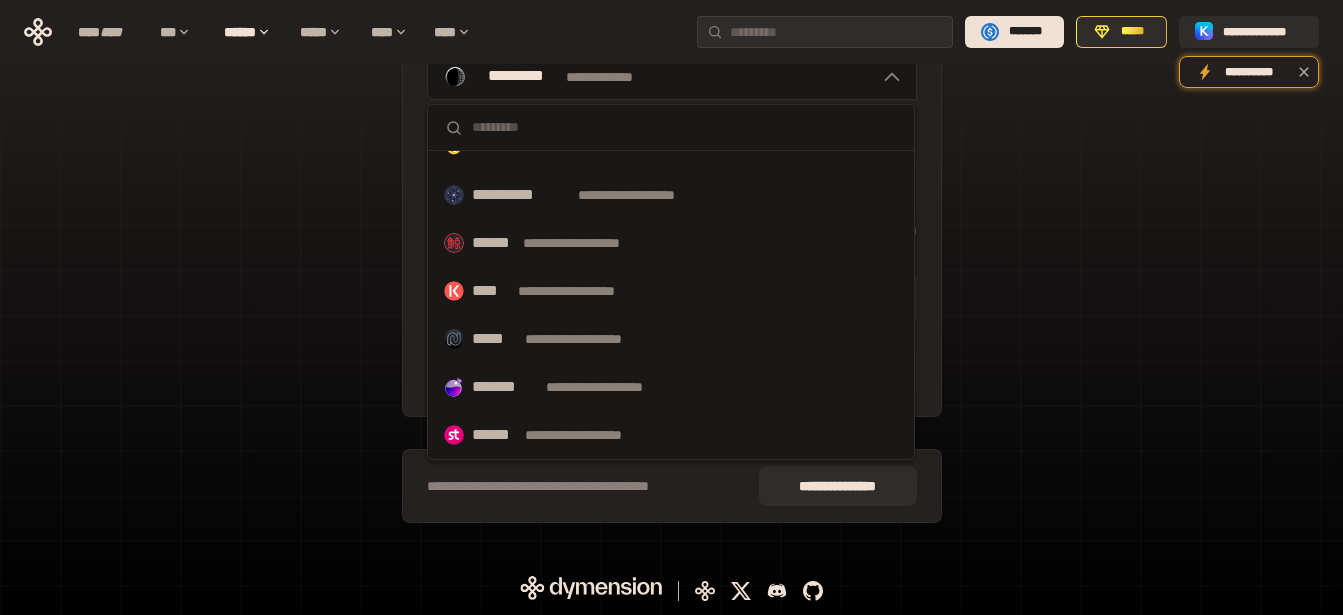 click on "**********" at bounding box center [671, 186] 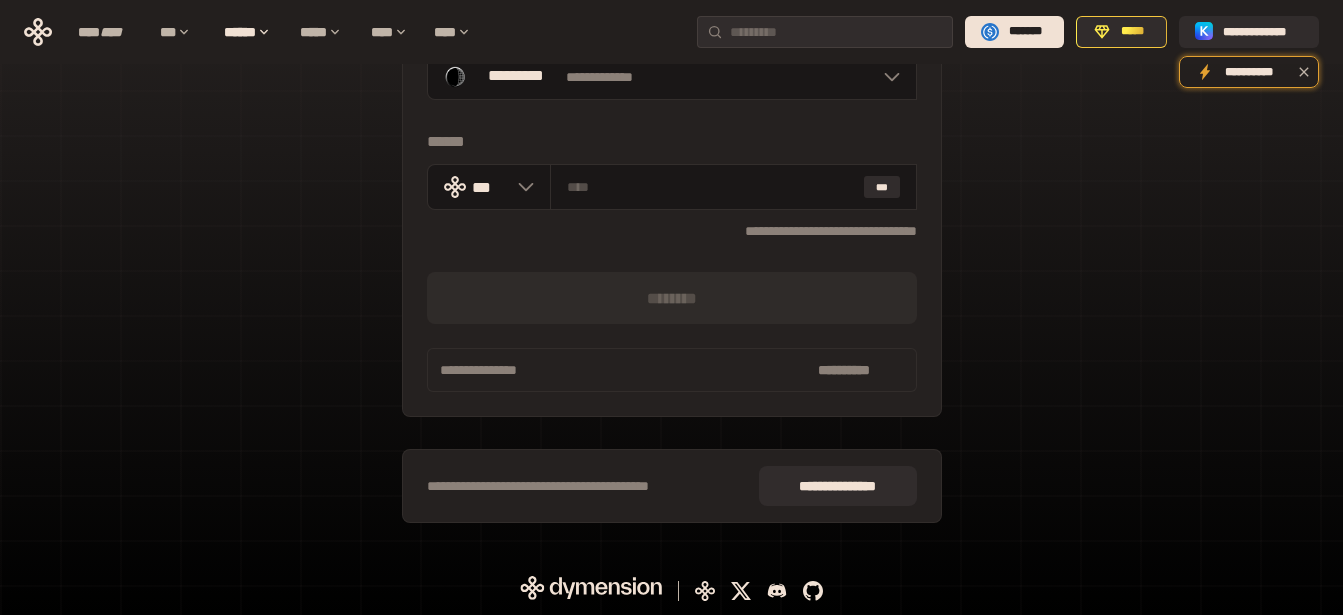 scroll, scrollTop: 7, scrollLeft: 0, axis: vertical 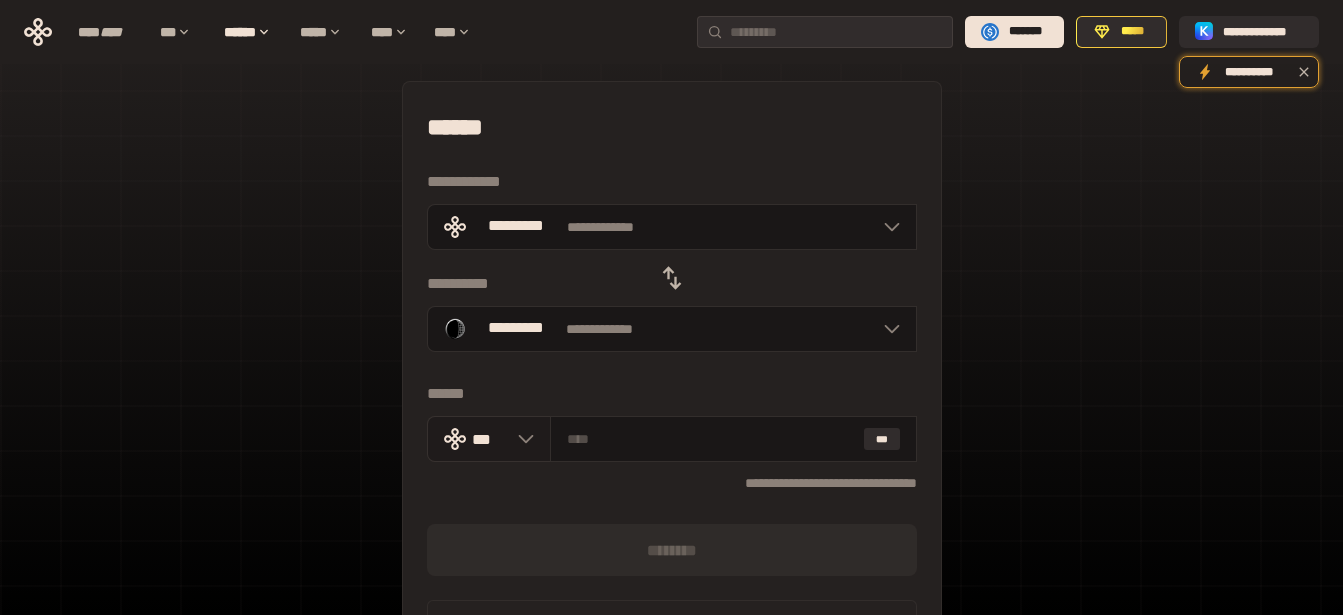 click on "***" at bounding box center (490, 439) 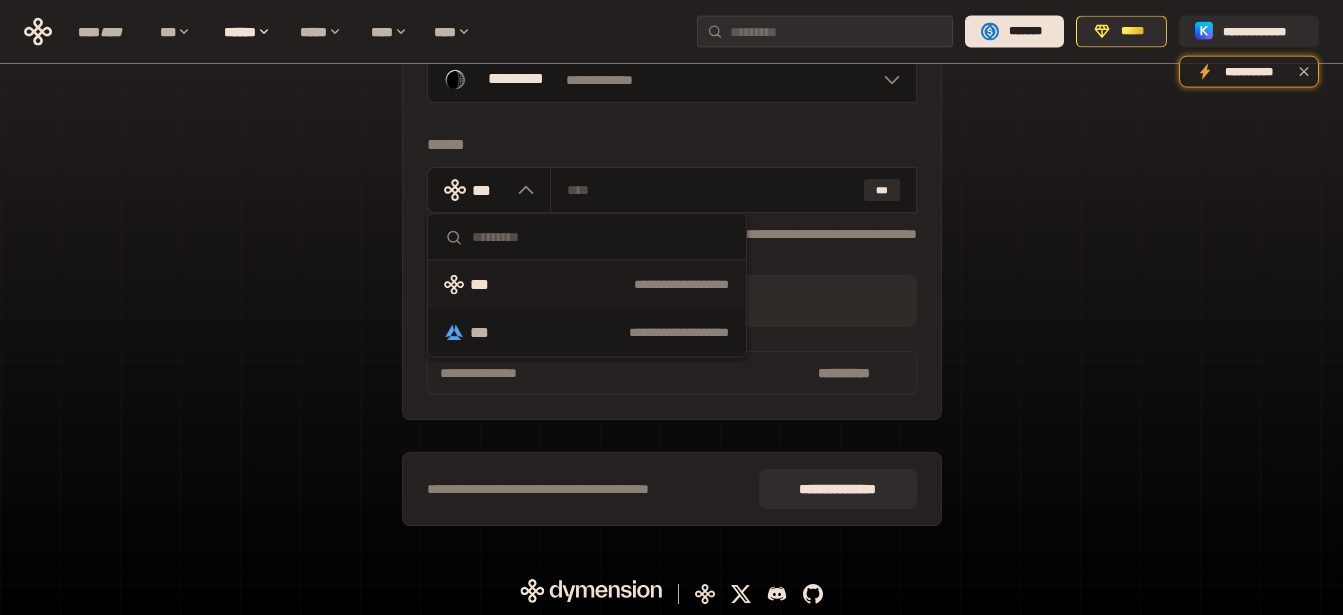 scroll, scrollTop: 259, scrollLeft: 0, axis: vertical 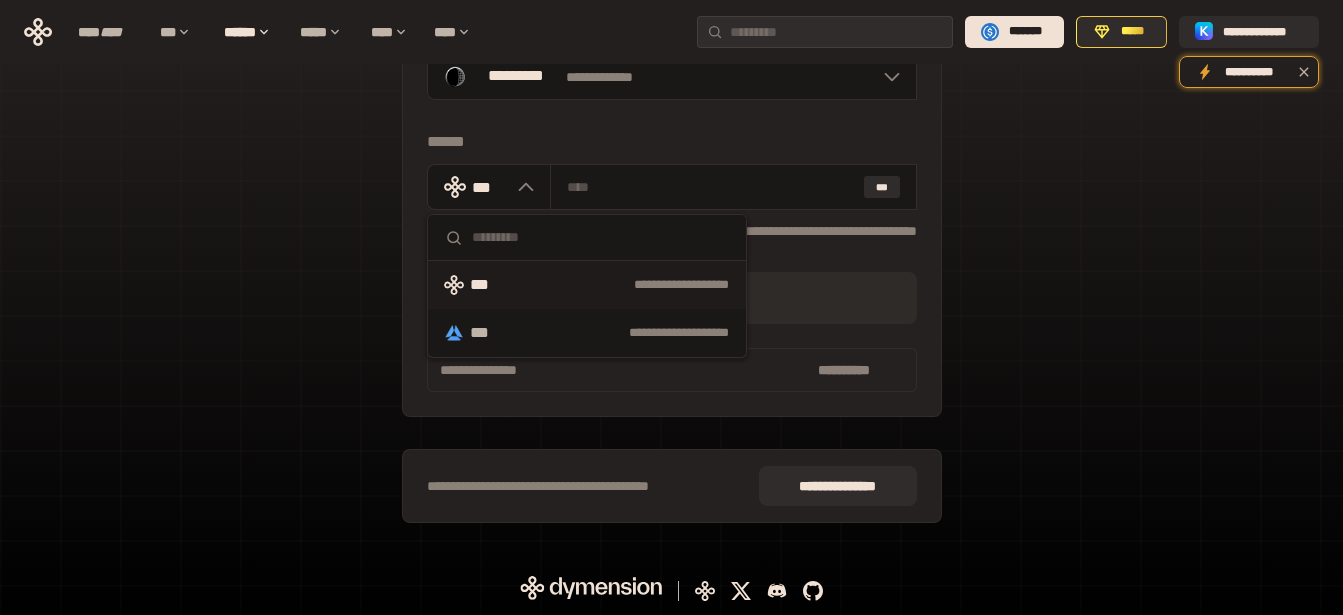 click on "**********" at bounding box center (671, 186) 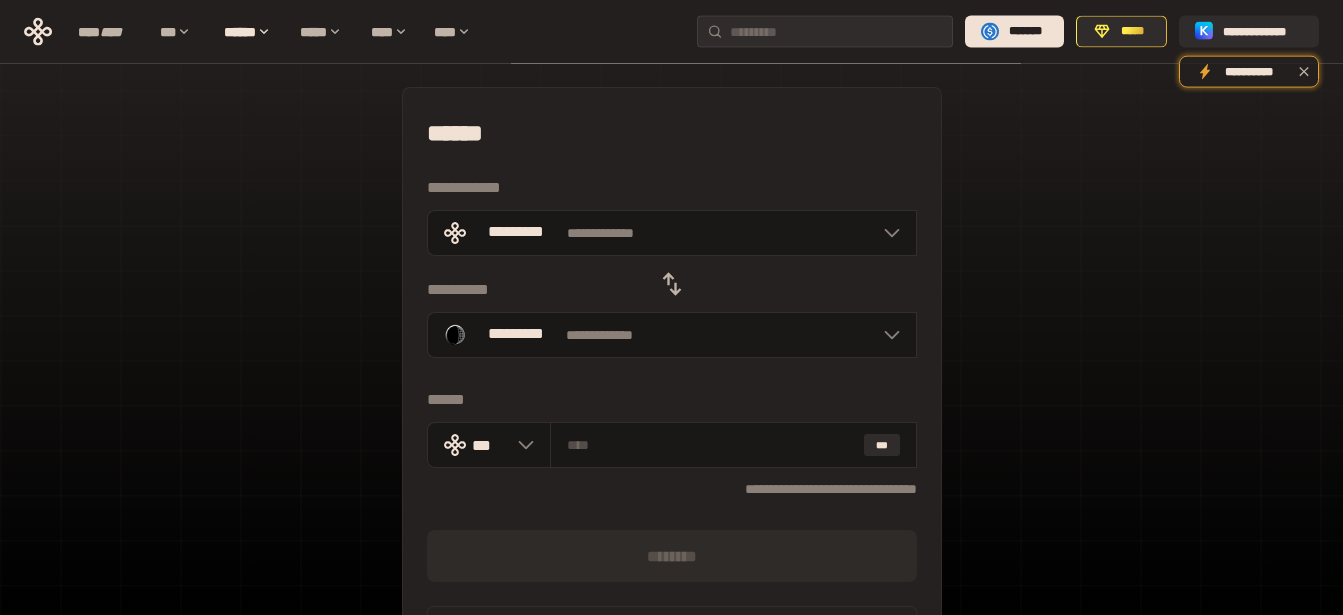 scroll, scrollTop: 0, scrollLeft: 0, axis: both 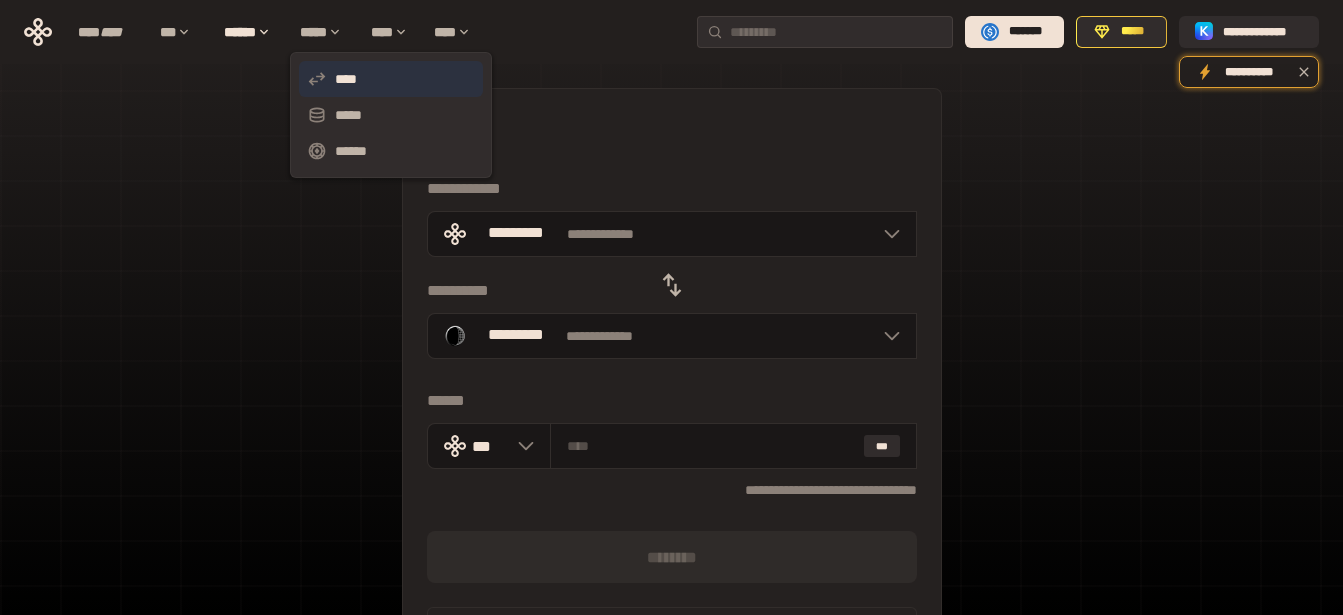 click on "****" at bounding box center [391, 79] 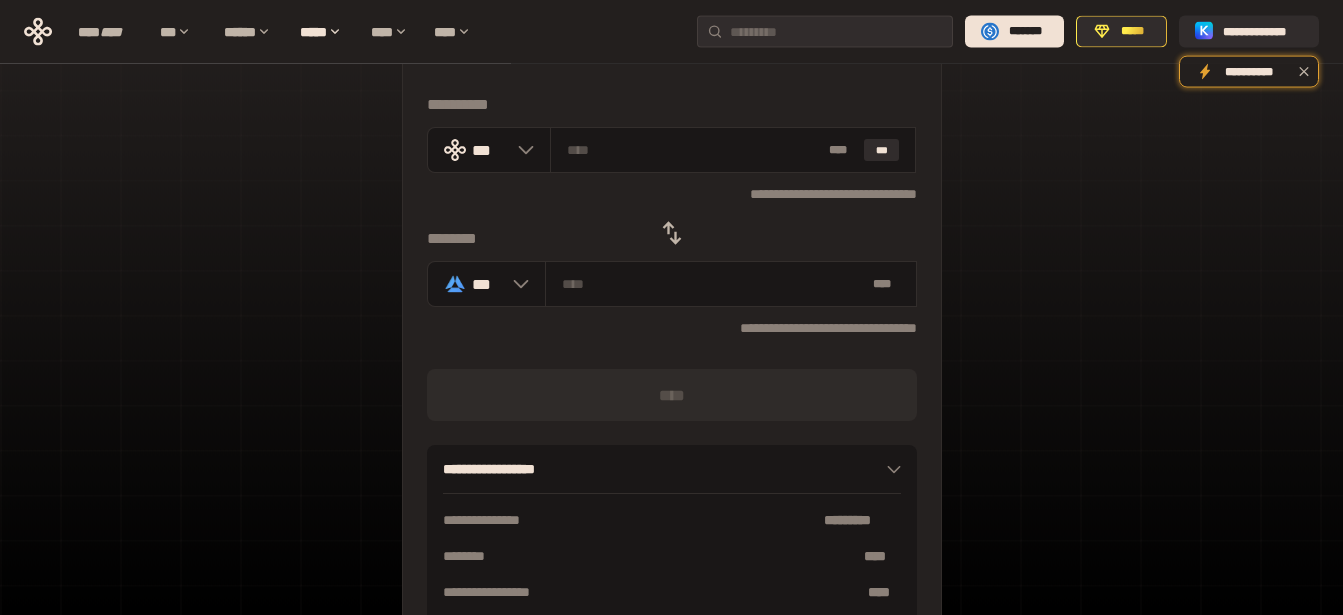 scroll, scrollTop: 126, scrollLeft: 0, axis: vertical 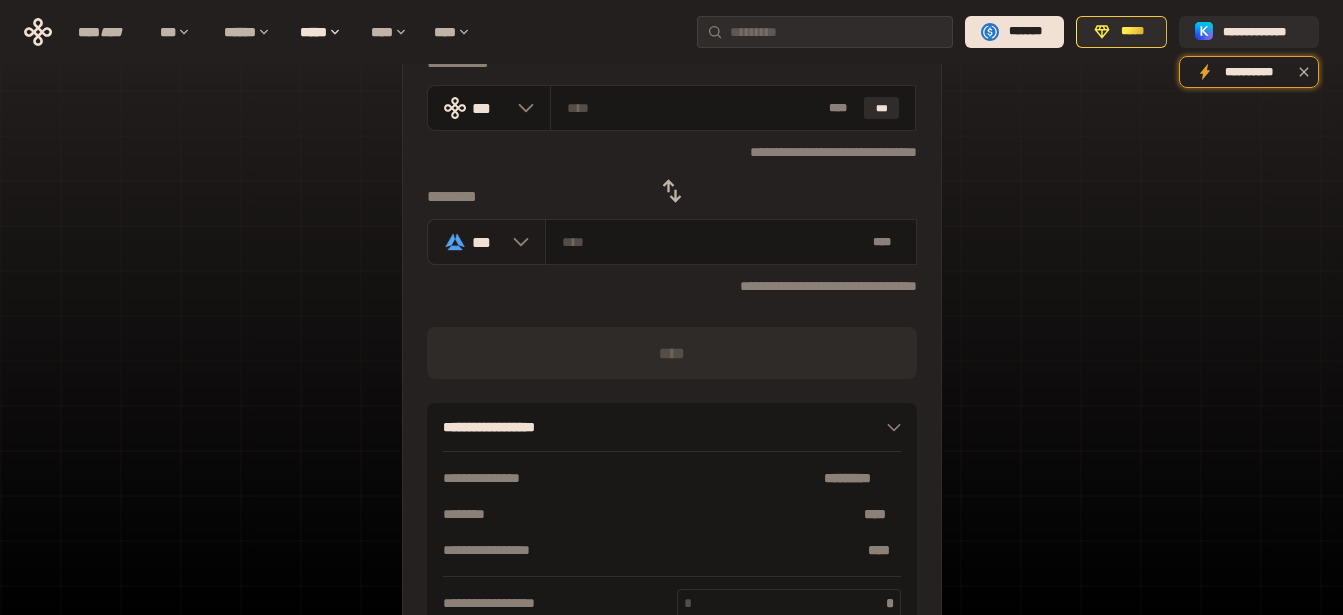 click at bounding box center (516, 242) 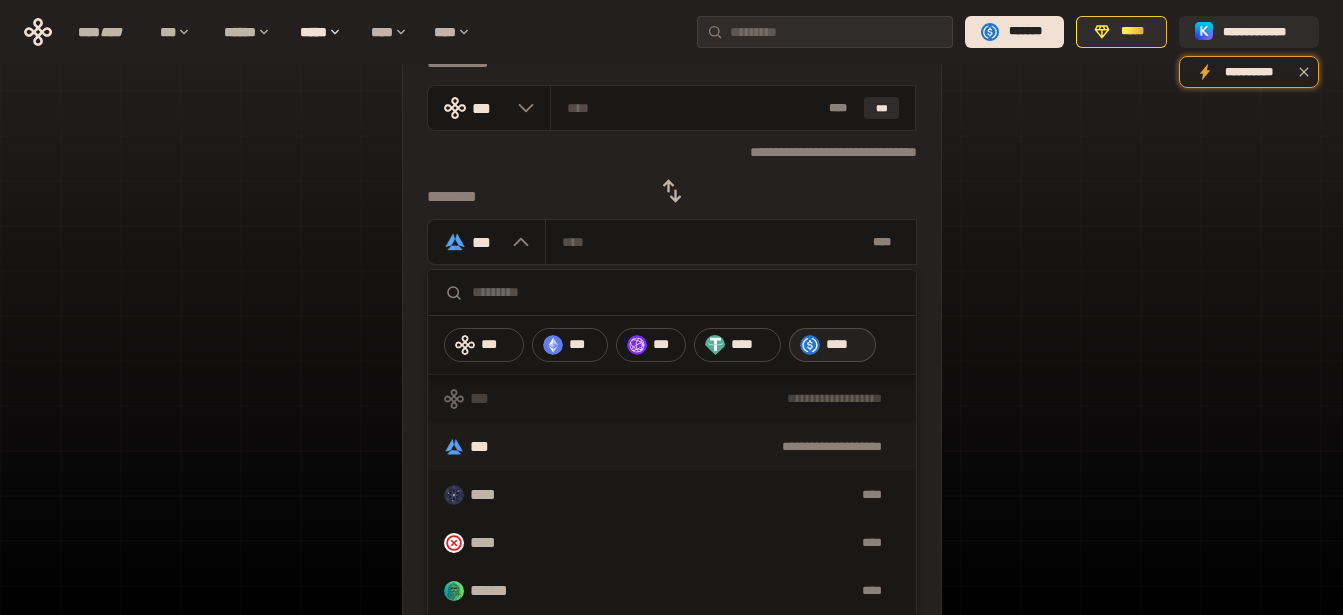 click on "****" at bounding box center (846, 345) 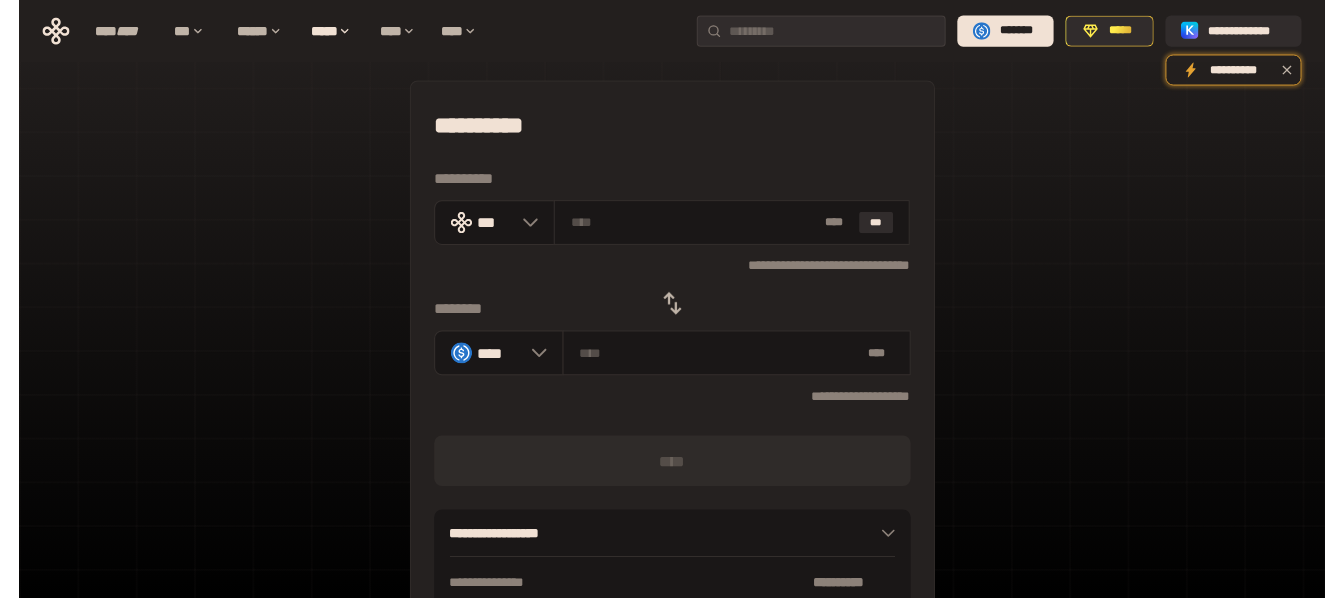scroll, scrollTop: 0, scrollLeft: 0, axis: both 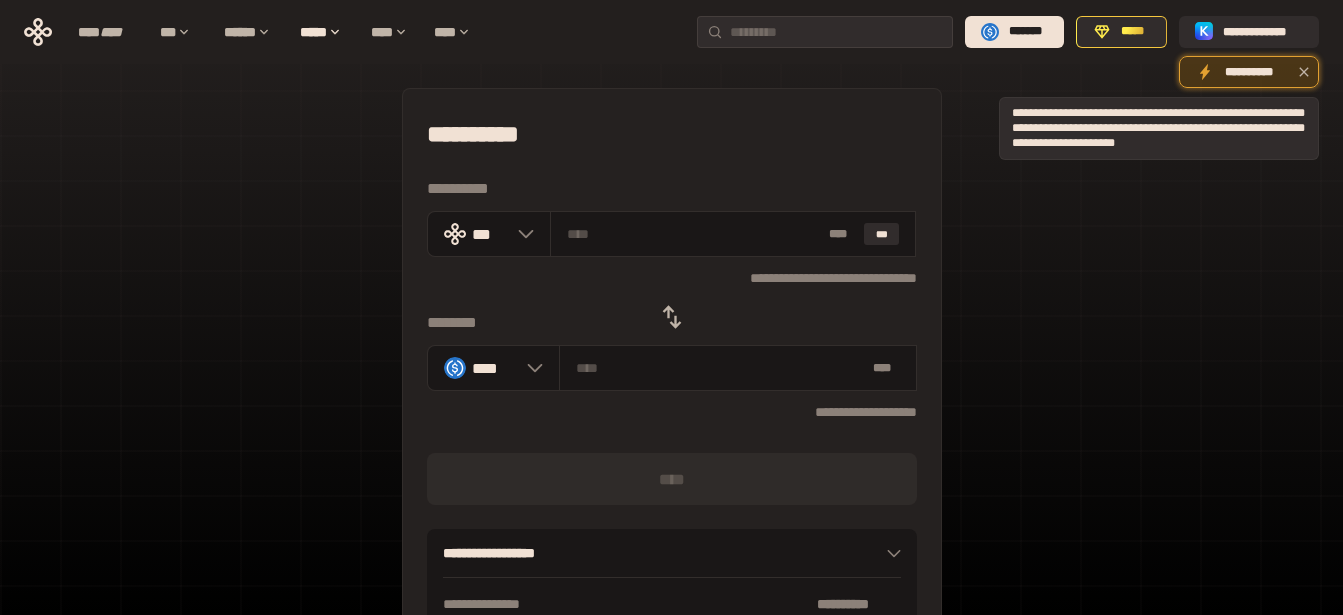 click on "**********" at bounding box center [1249, 72] 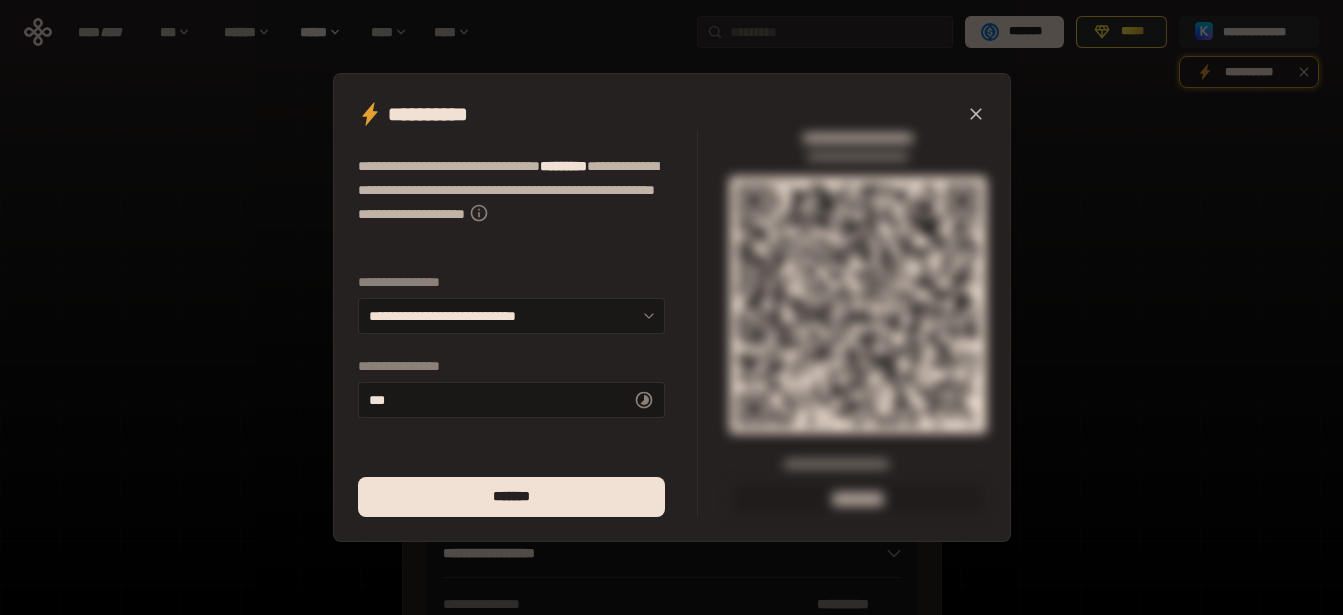 click 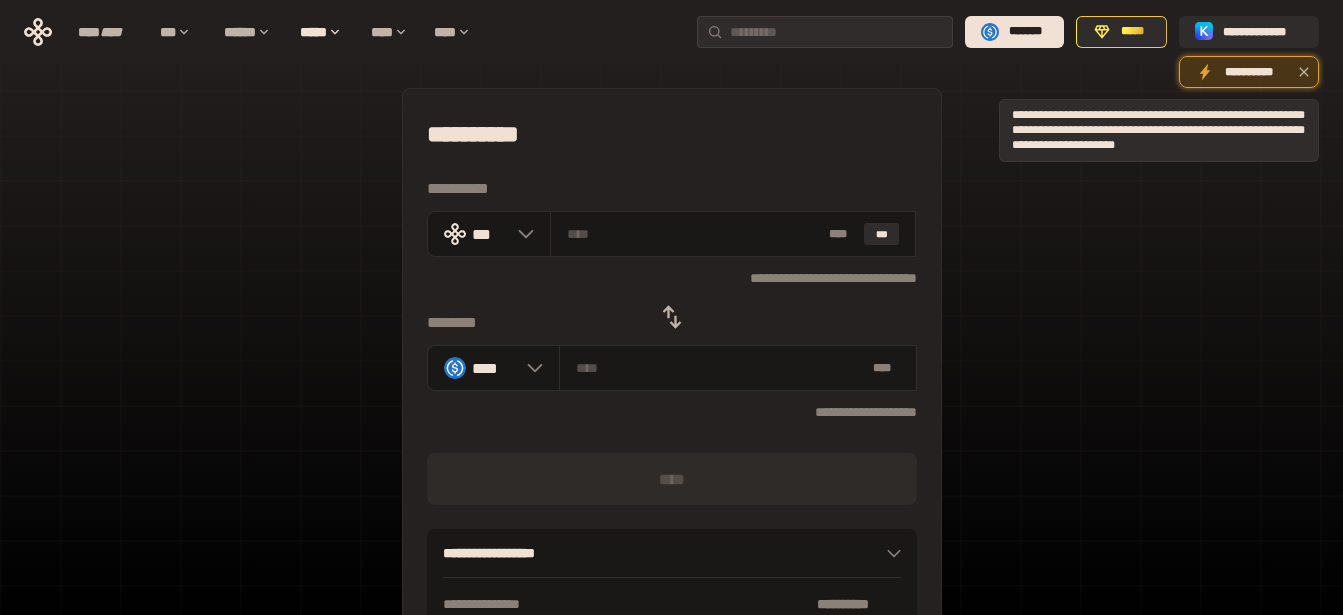 click at bounding box center [1304, 72] 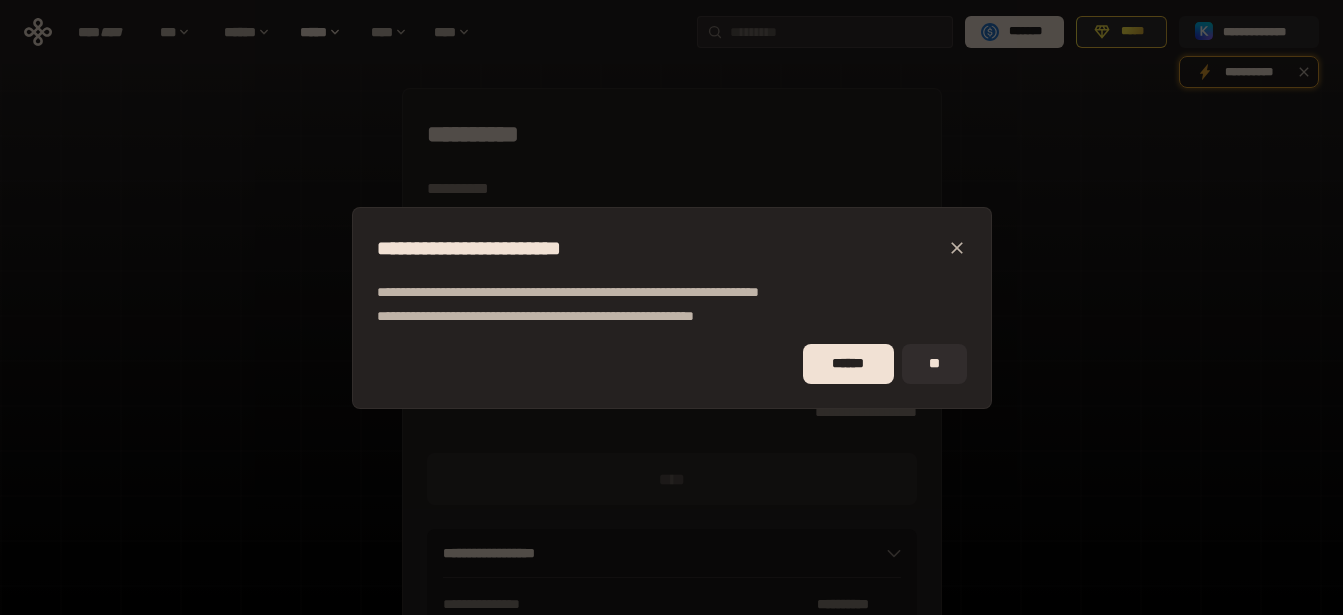 click 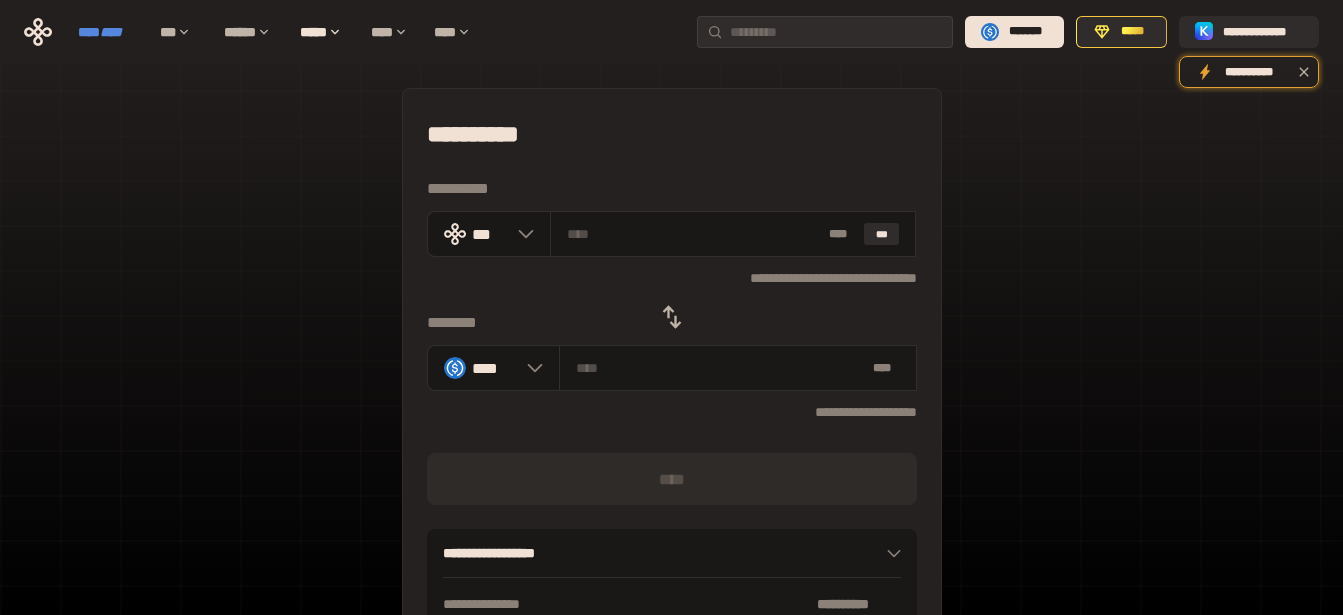 click on "****" at bounding box center (111, 32) 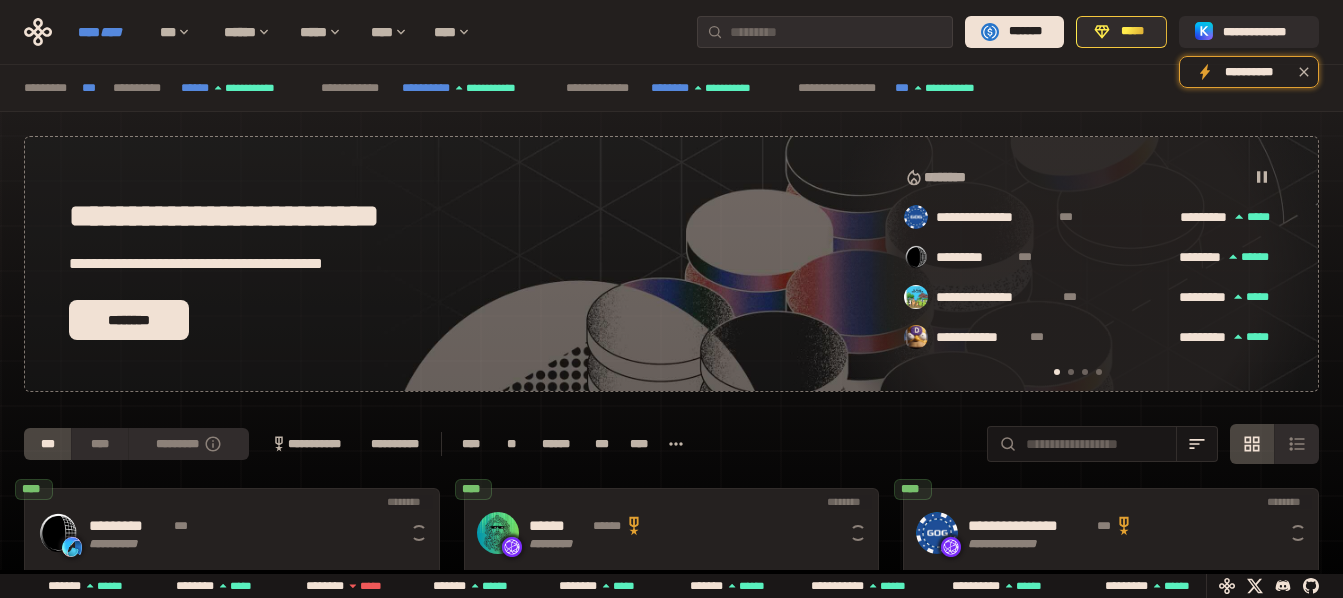 scroll, scrollTop: 0, scrollLeft: 16, axis: horizontal 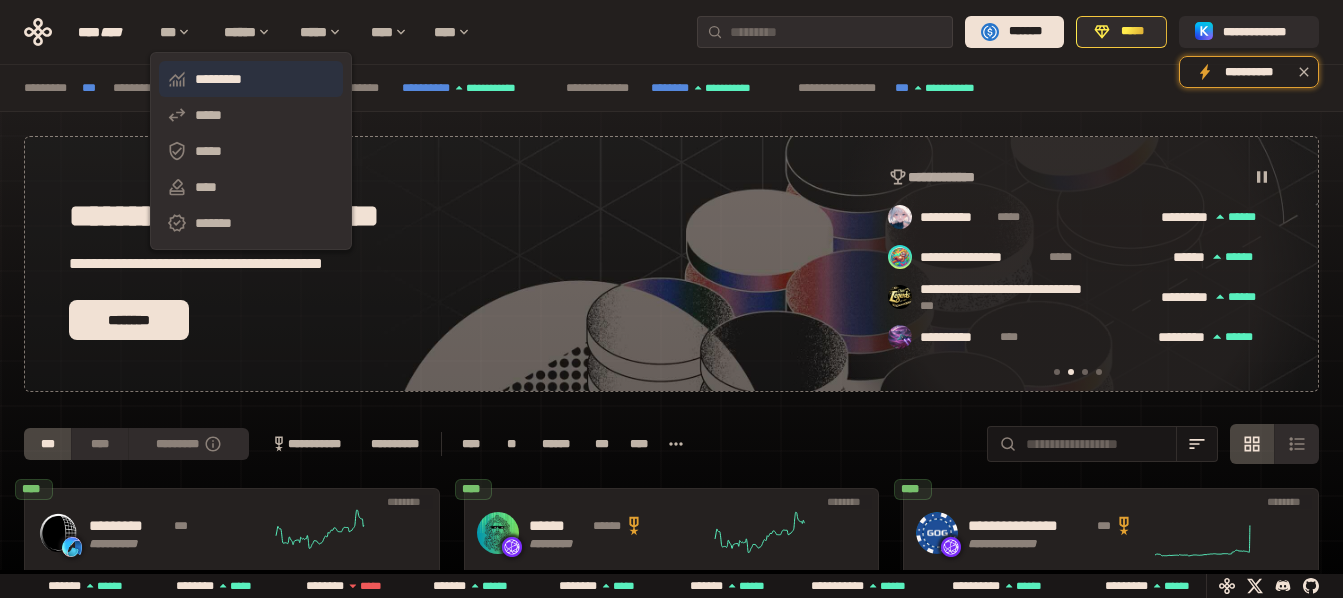 click on "*********" at bounding box center (251, 79) 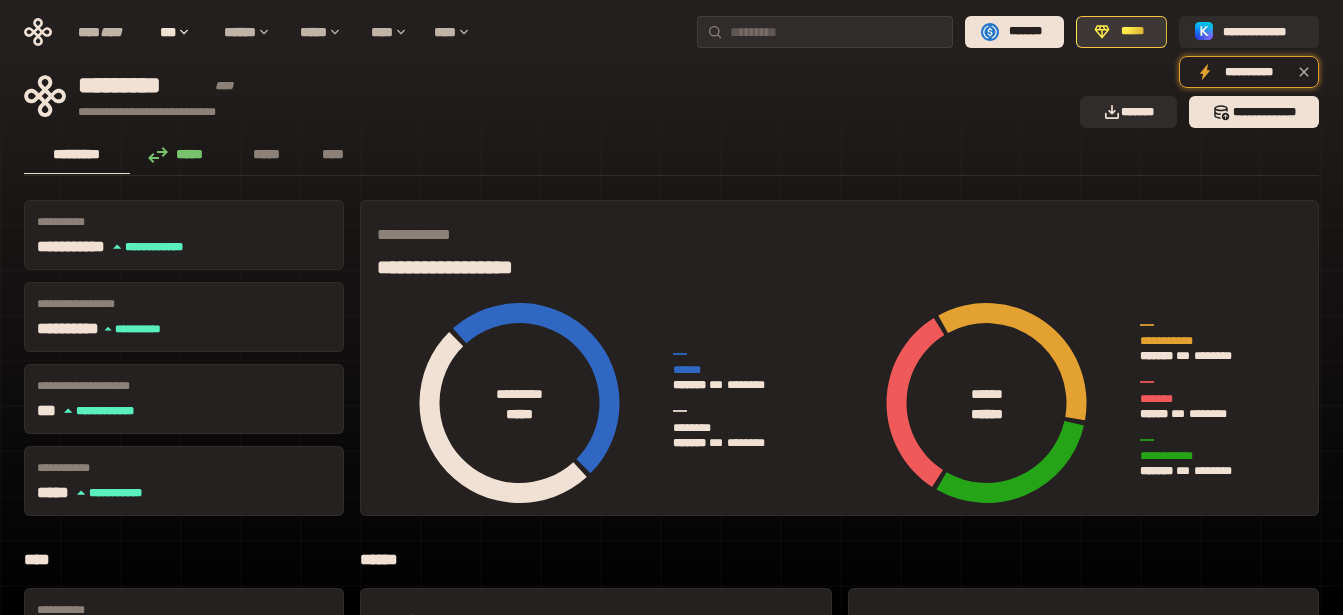 click on "*****" at bounding box center [1132, 32] 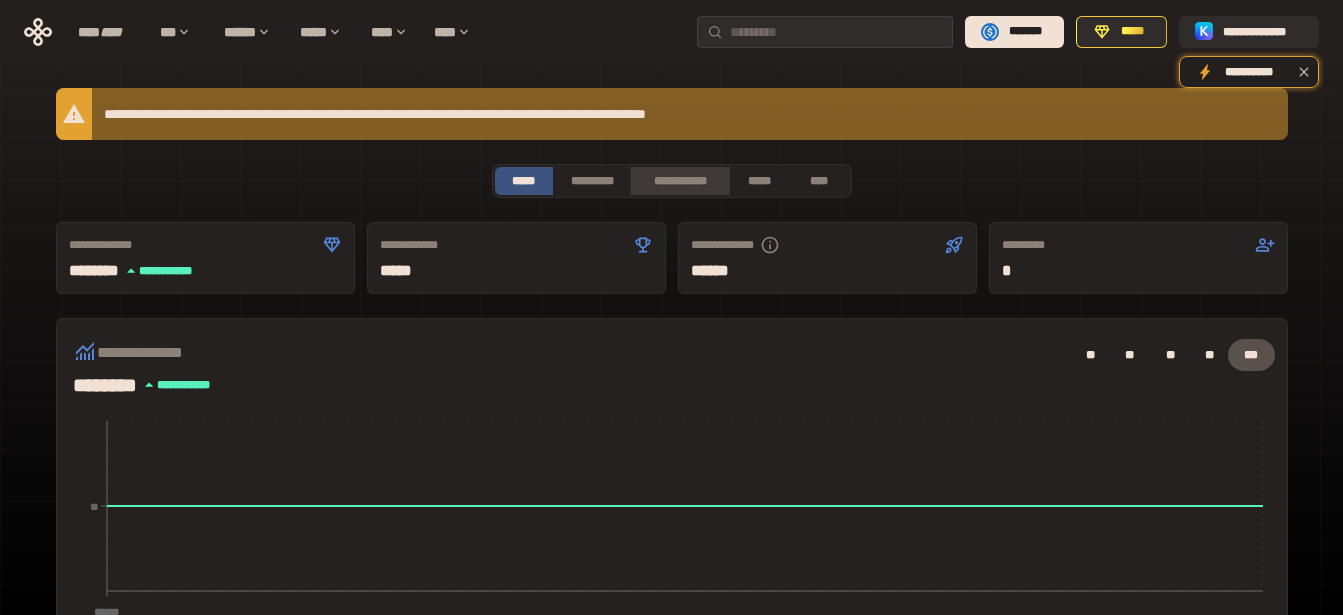 click on "**********" at bounding box center (679, 181) 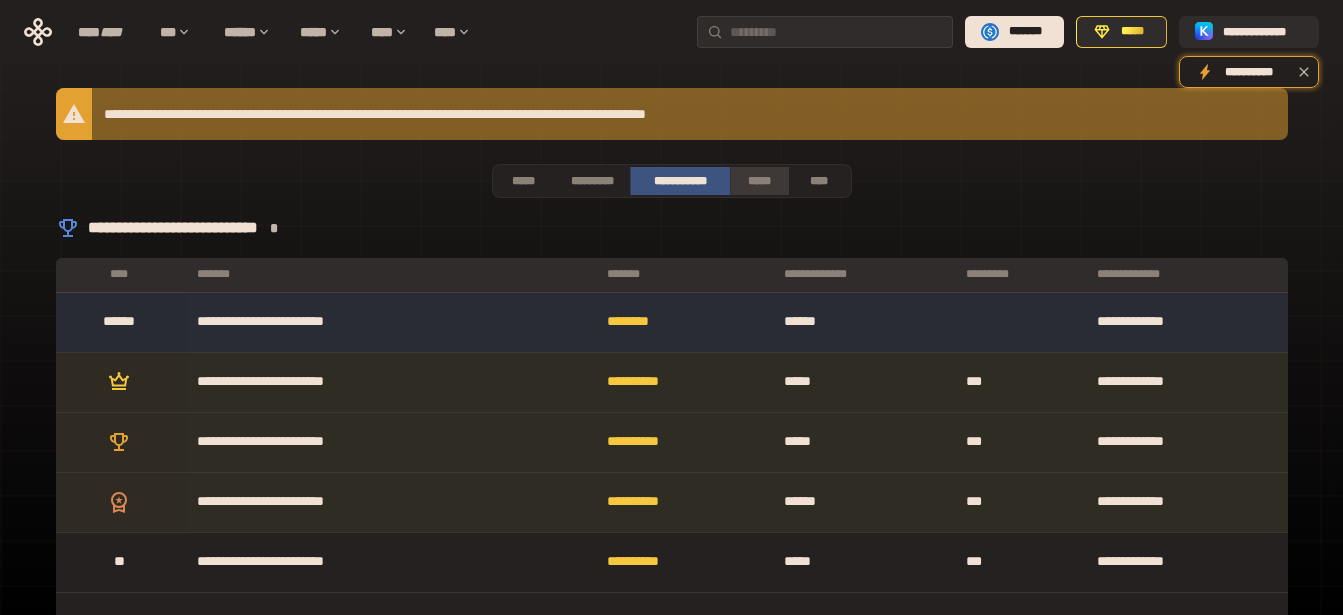 click on "*****" at bounding box center [759, 181] 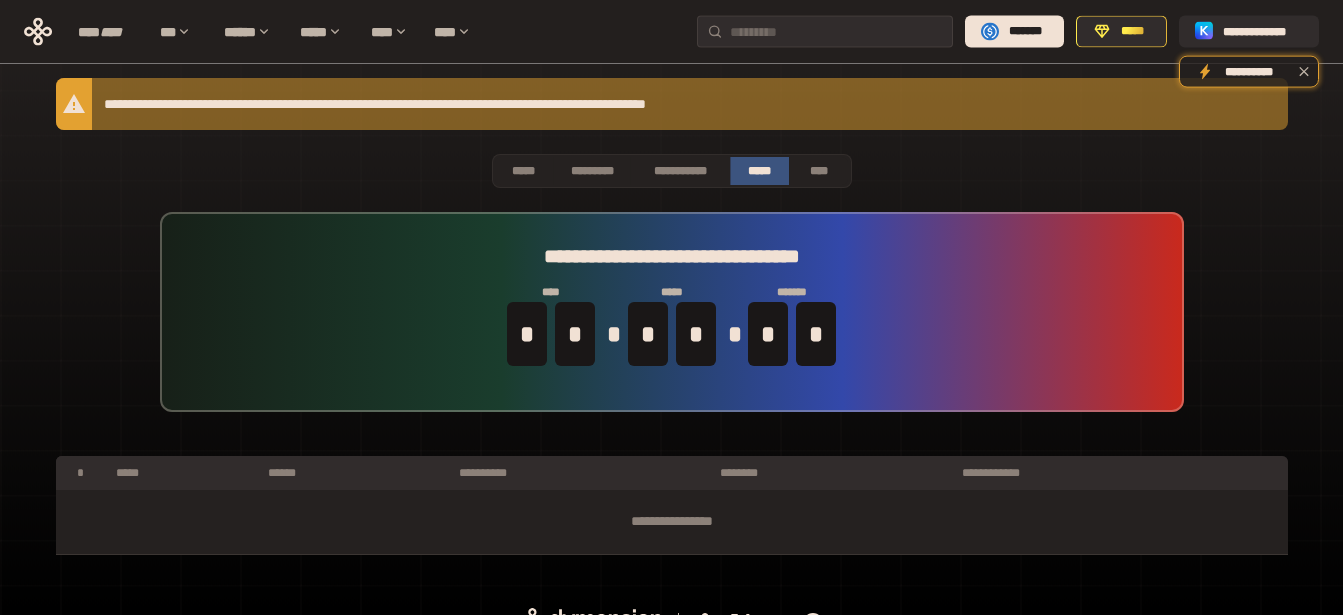 scroll, scrollTop: 0, scrollLeft: 0, axis: both 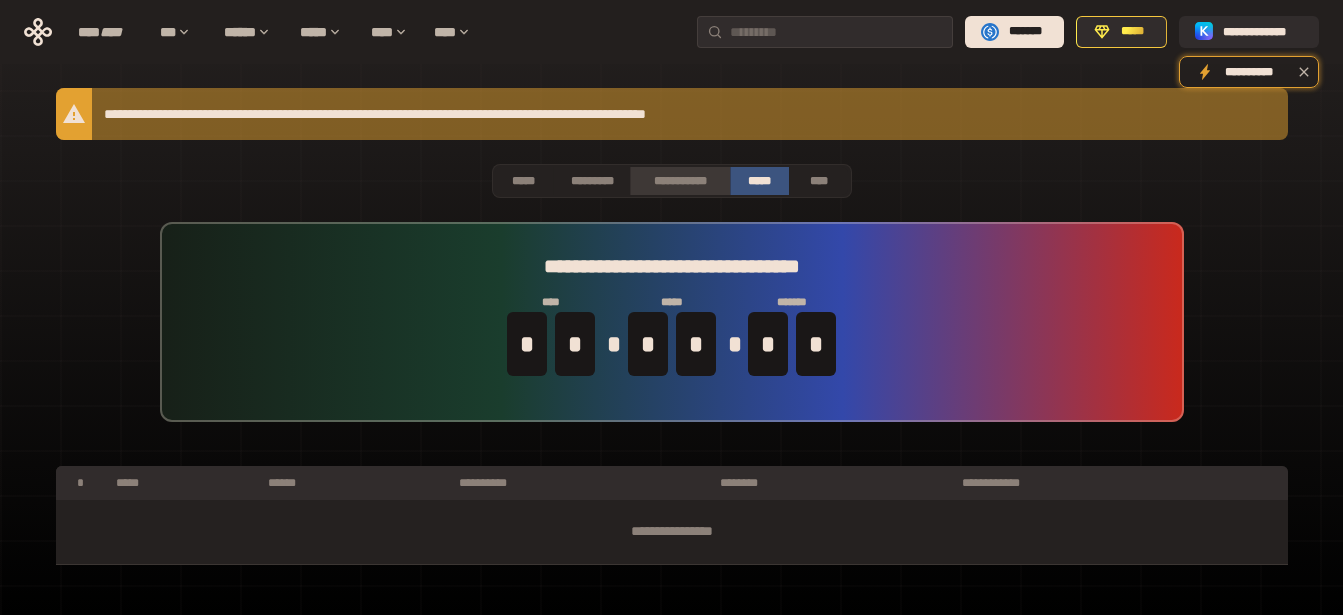 click on "**********" at bounding box center [679, 181] 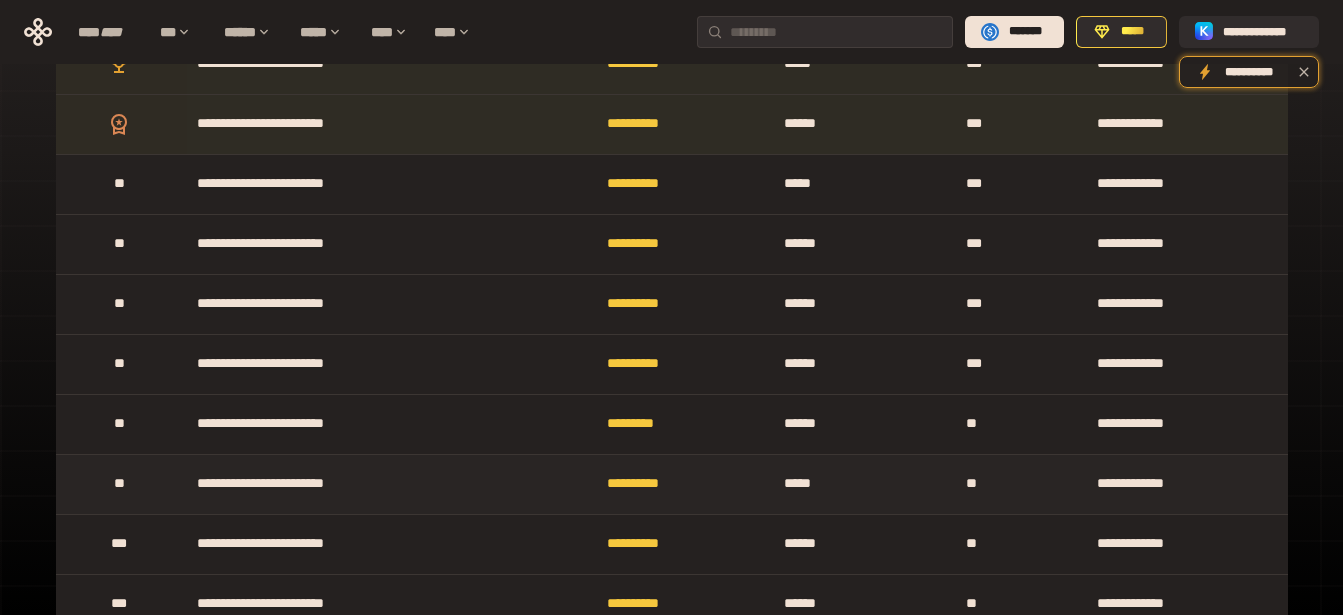 scroll, scrollTop: 0, scrollLeft: 0, axis: both 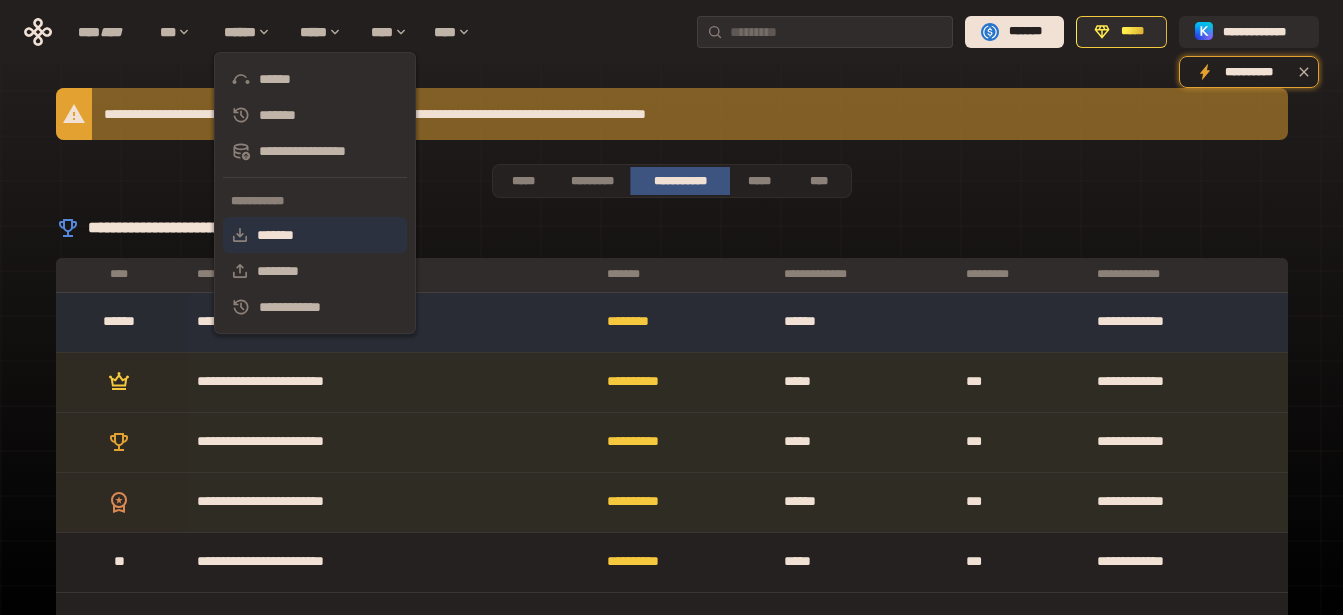 click on "*******" at bounding box center (315, 235) 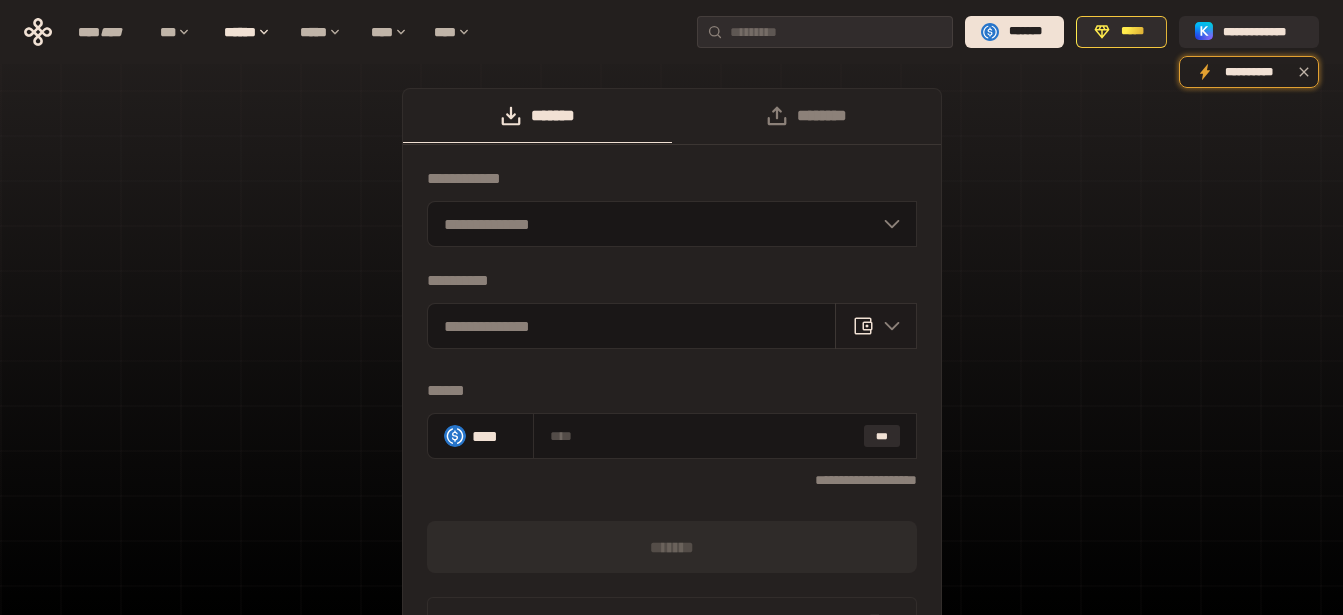 click at bounding box center (876, 326) 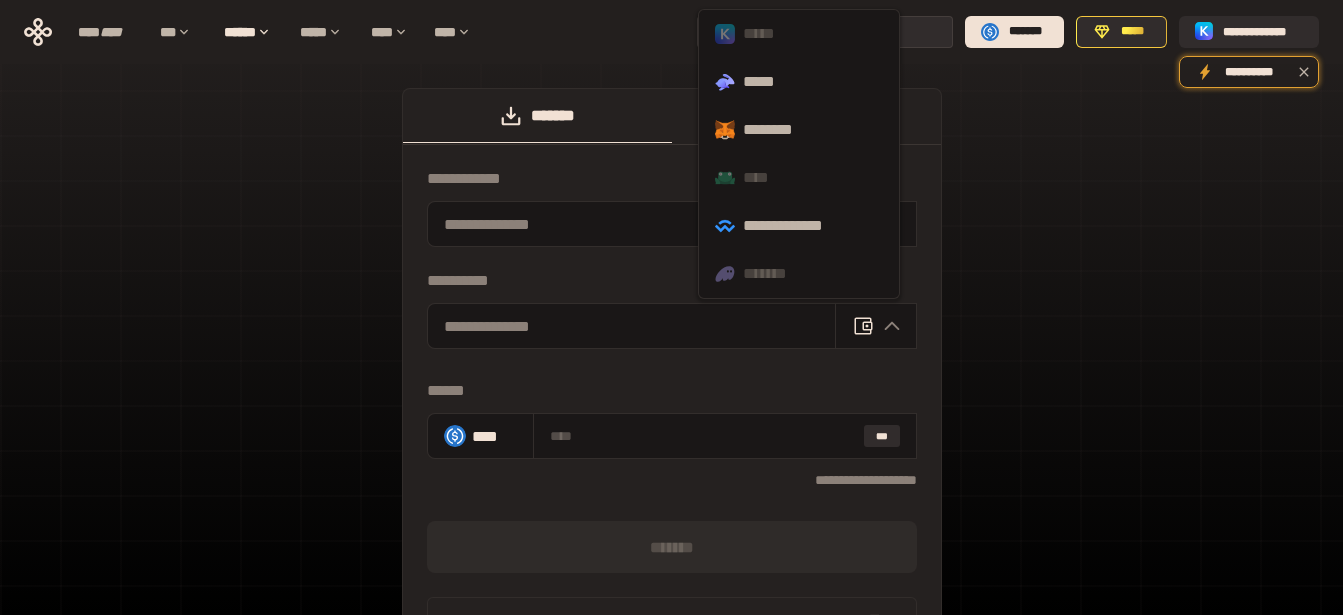 click on "*****" at bounding box center [799, 34] 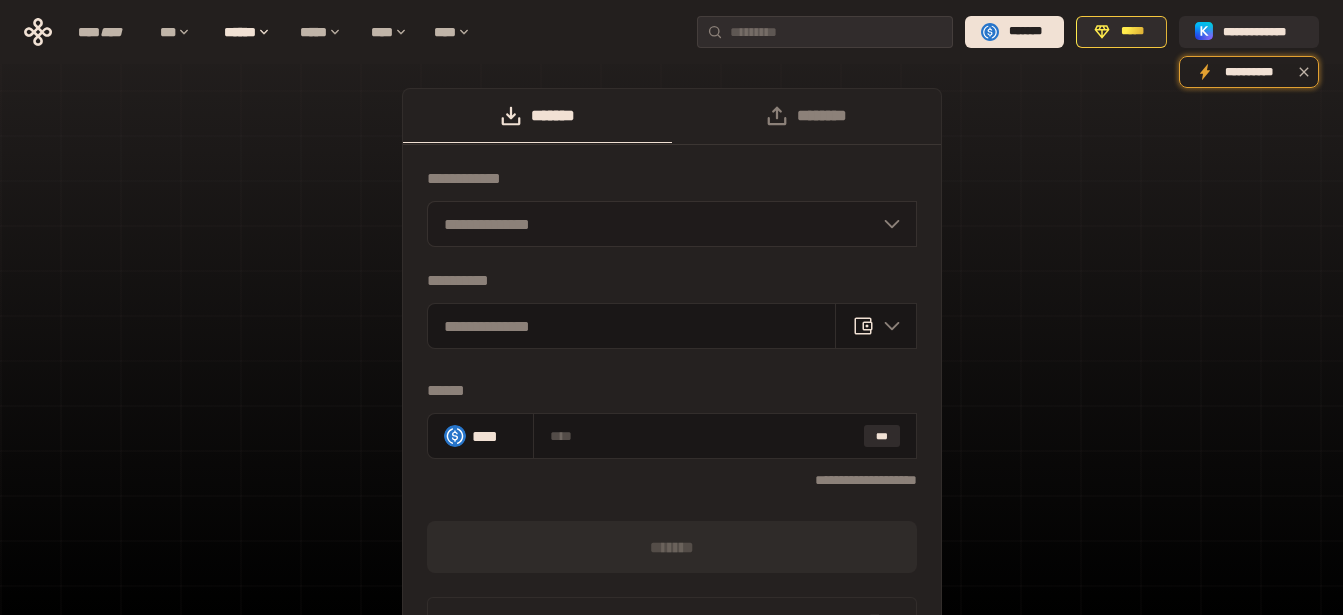 click on "**********" at bounding box center [672, 224] 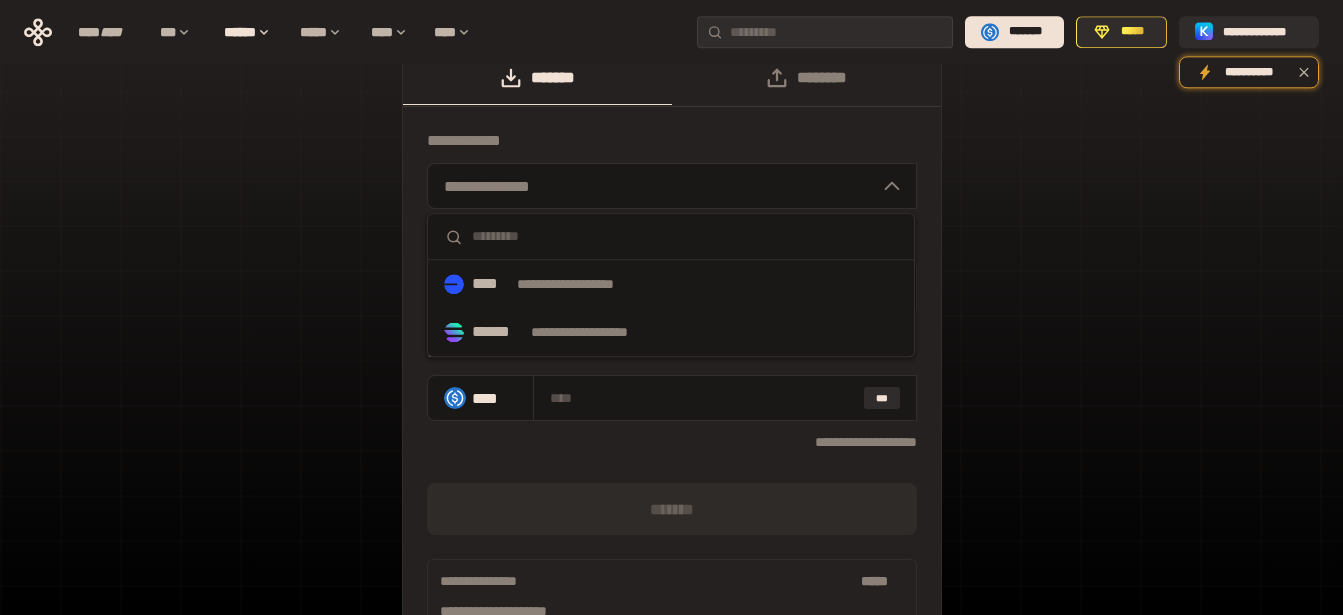 scroll, scrollTop: 0, scrollLeft: 0, axis: both 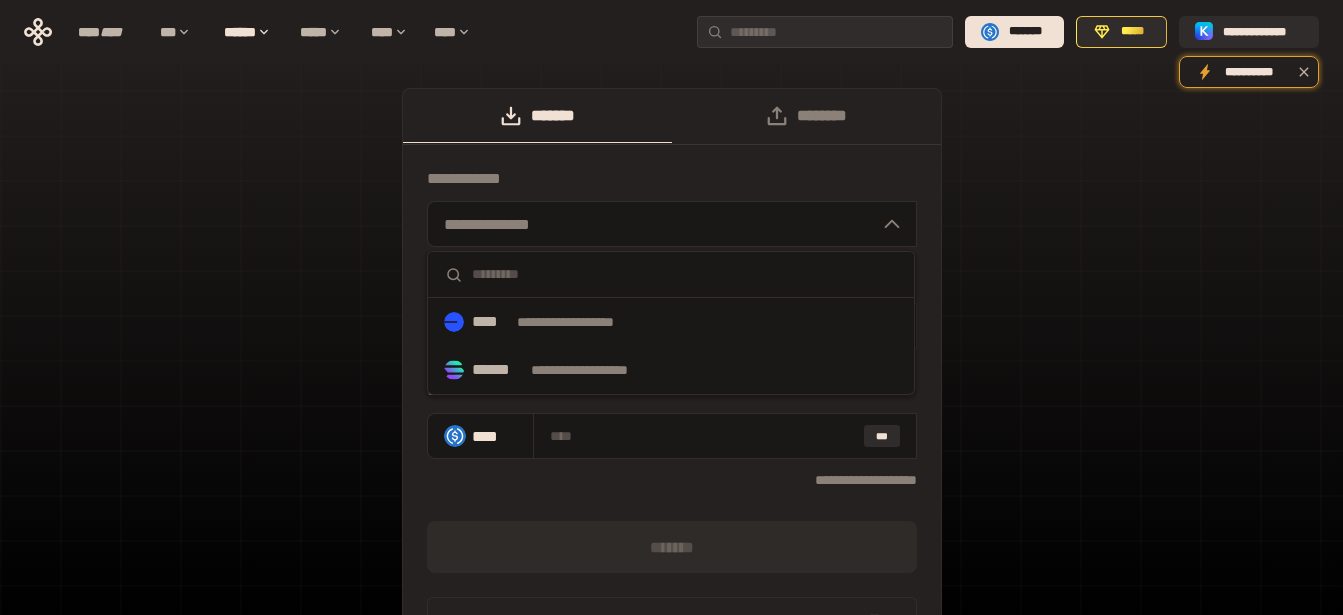 click on "**********" at bounding box center (672, 392) 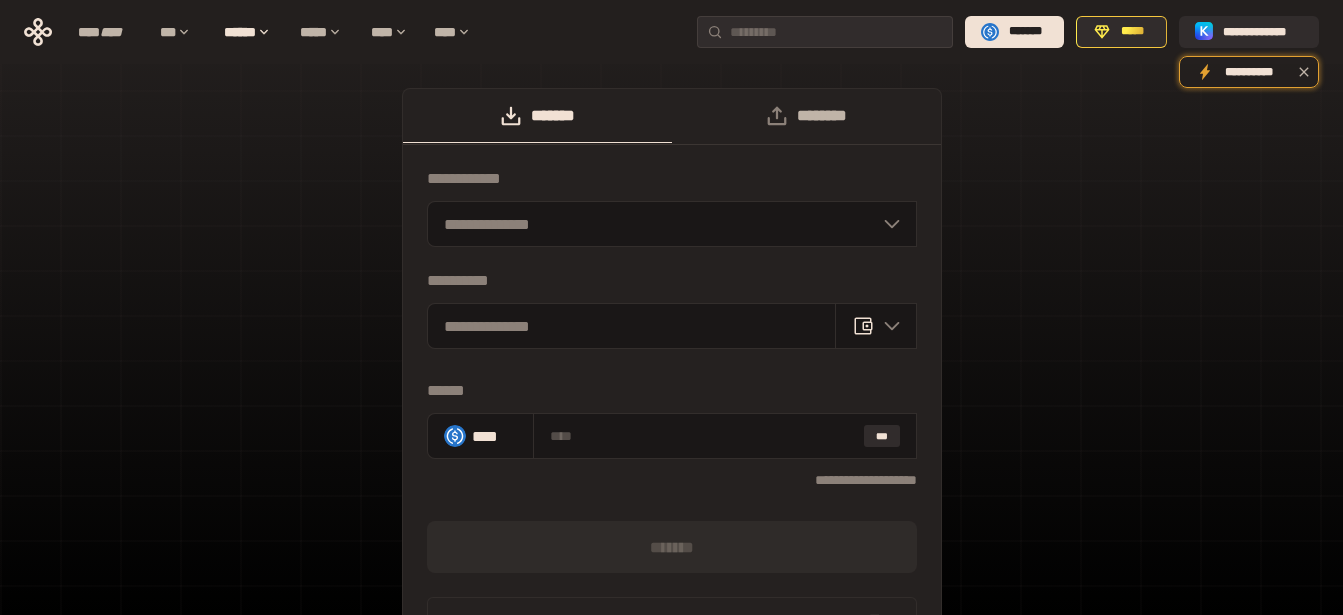 click on "********" at bounding box center (806, 116) 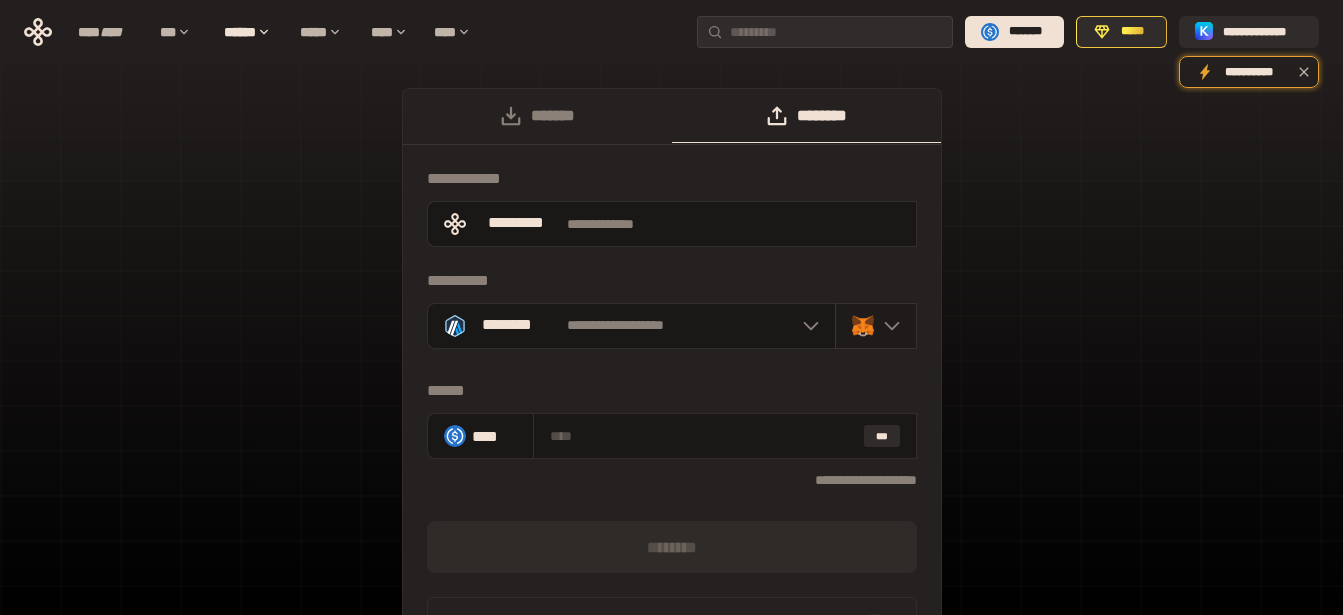click at bounding box center (876, 326) 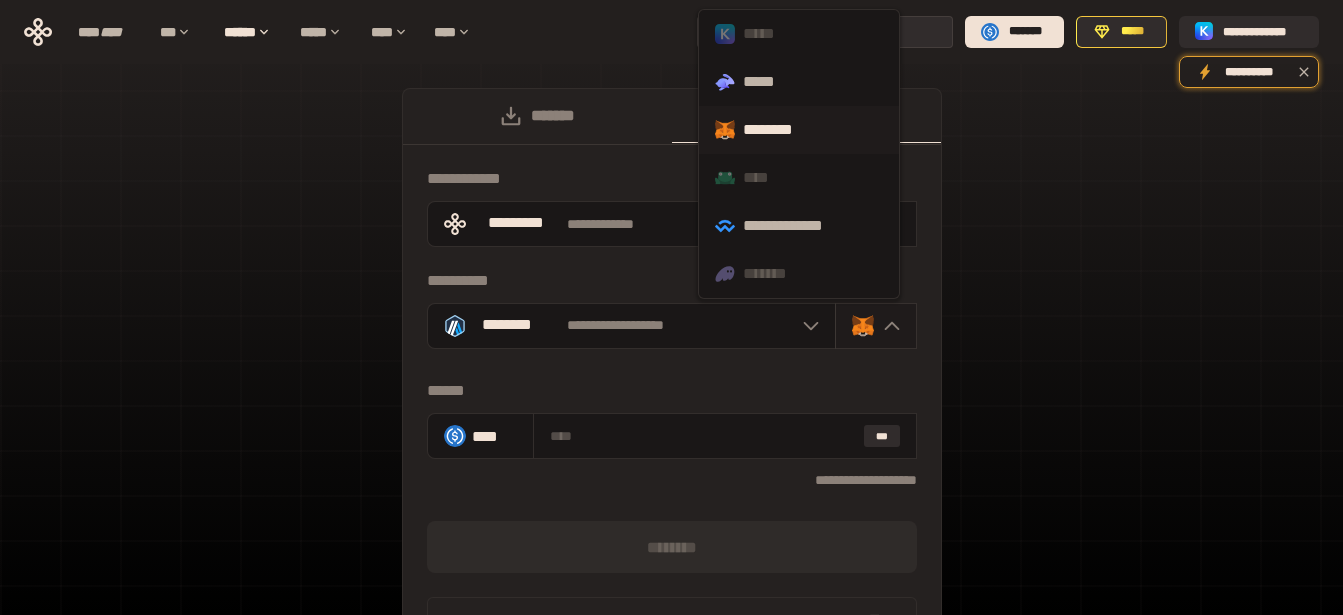 click at bounding box center (876, 326) 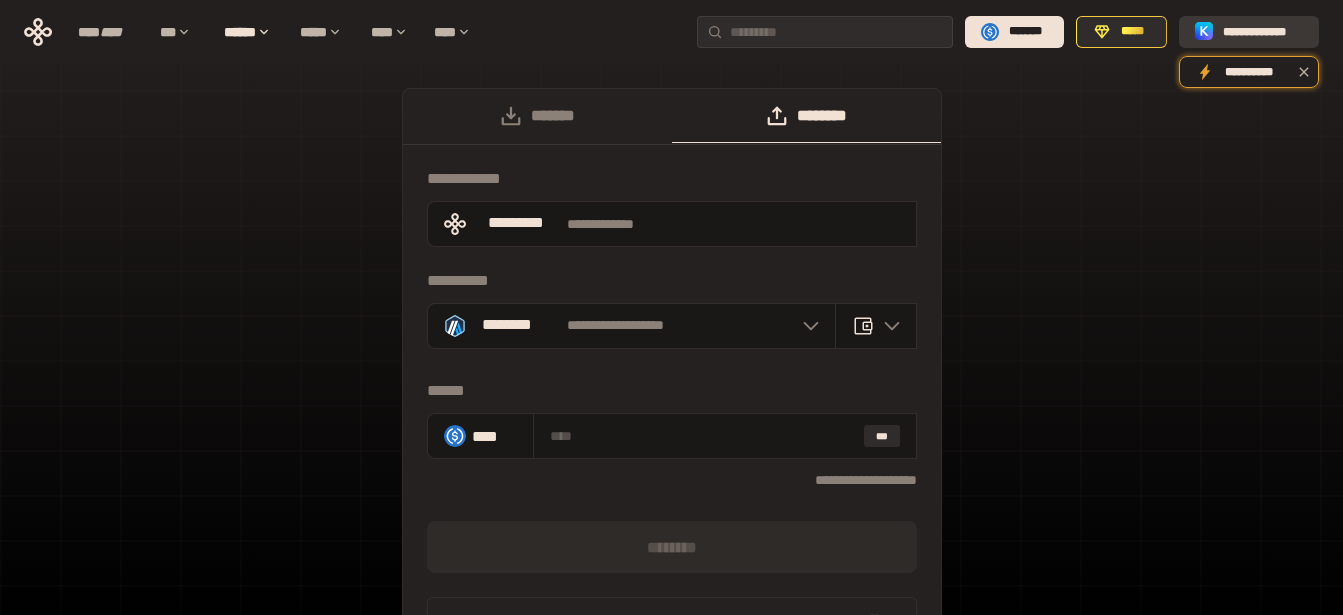 click on "**********" at bounding box center (1263, 32) 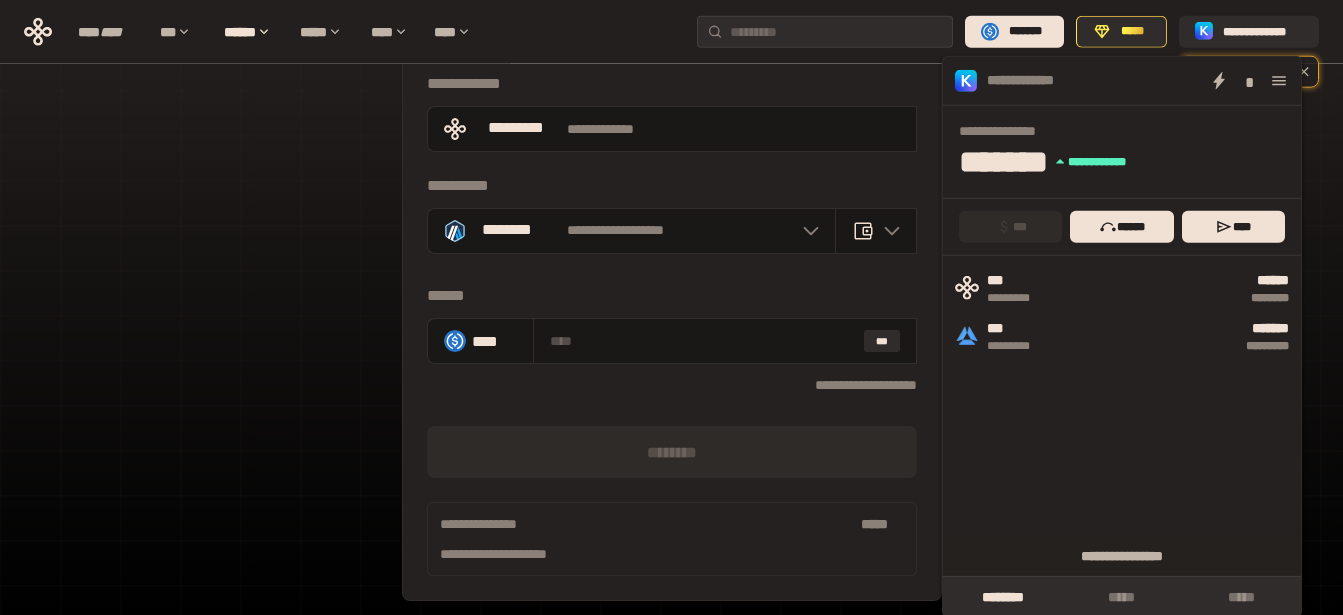 scroll, scrollTop: 0, scrollLeft: 0, axis: both 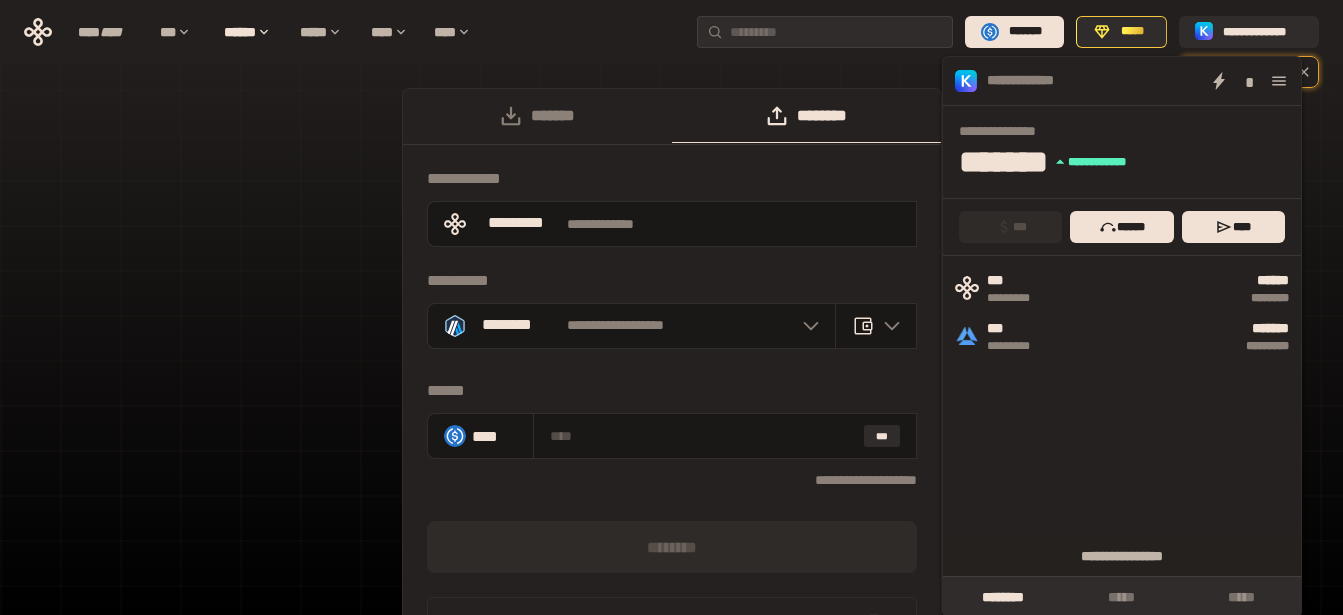 click 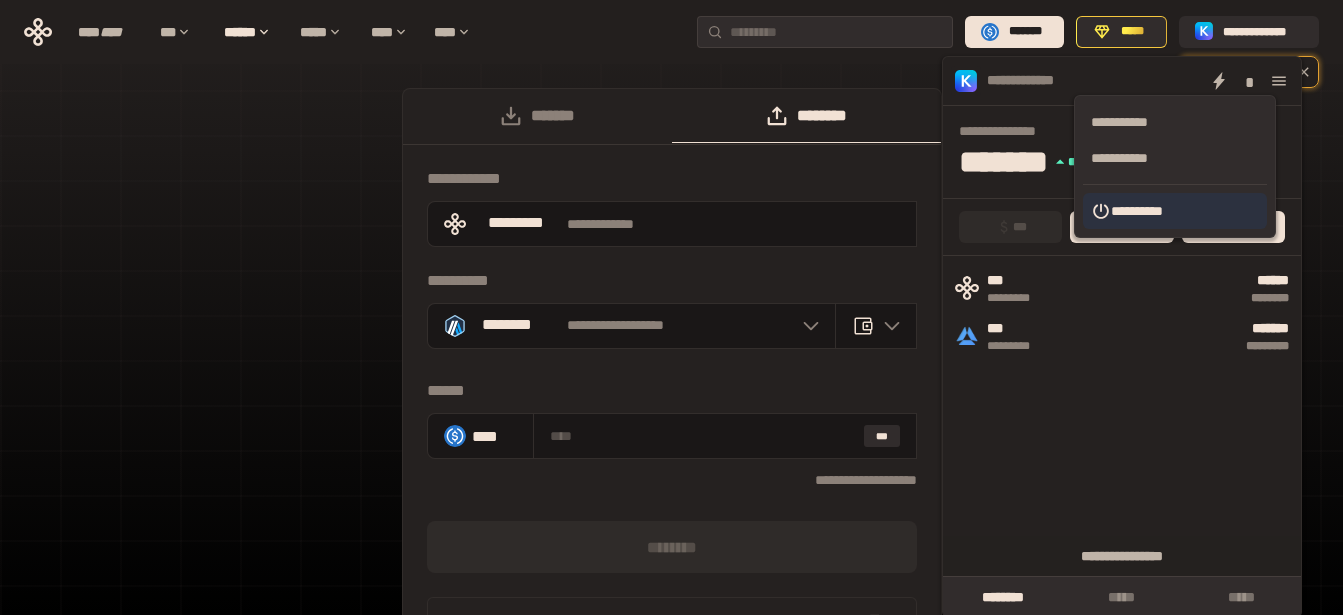 click on "**********" at bounding box center (1175, 211) 